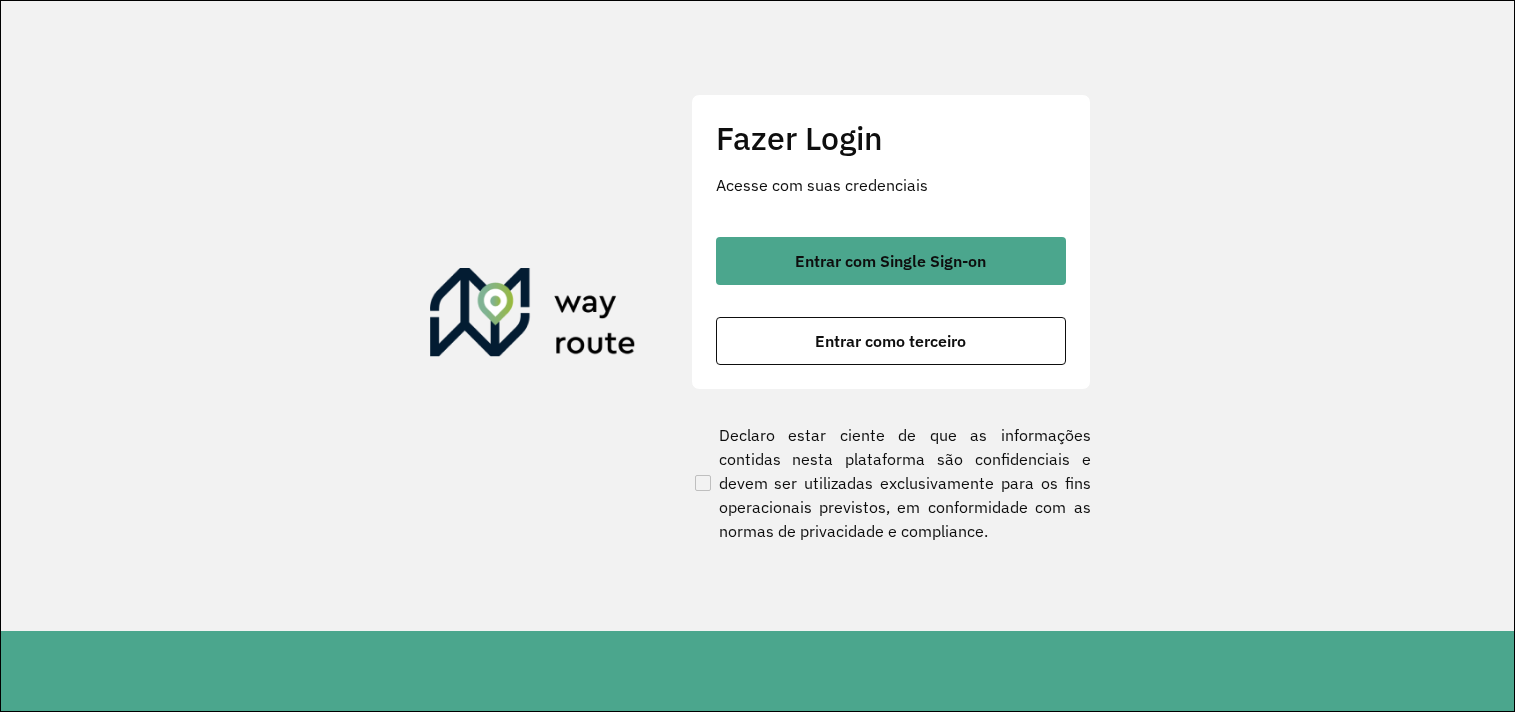 scroll, scrollTop: 0, scrollLeft: 0, axis: both 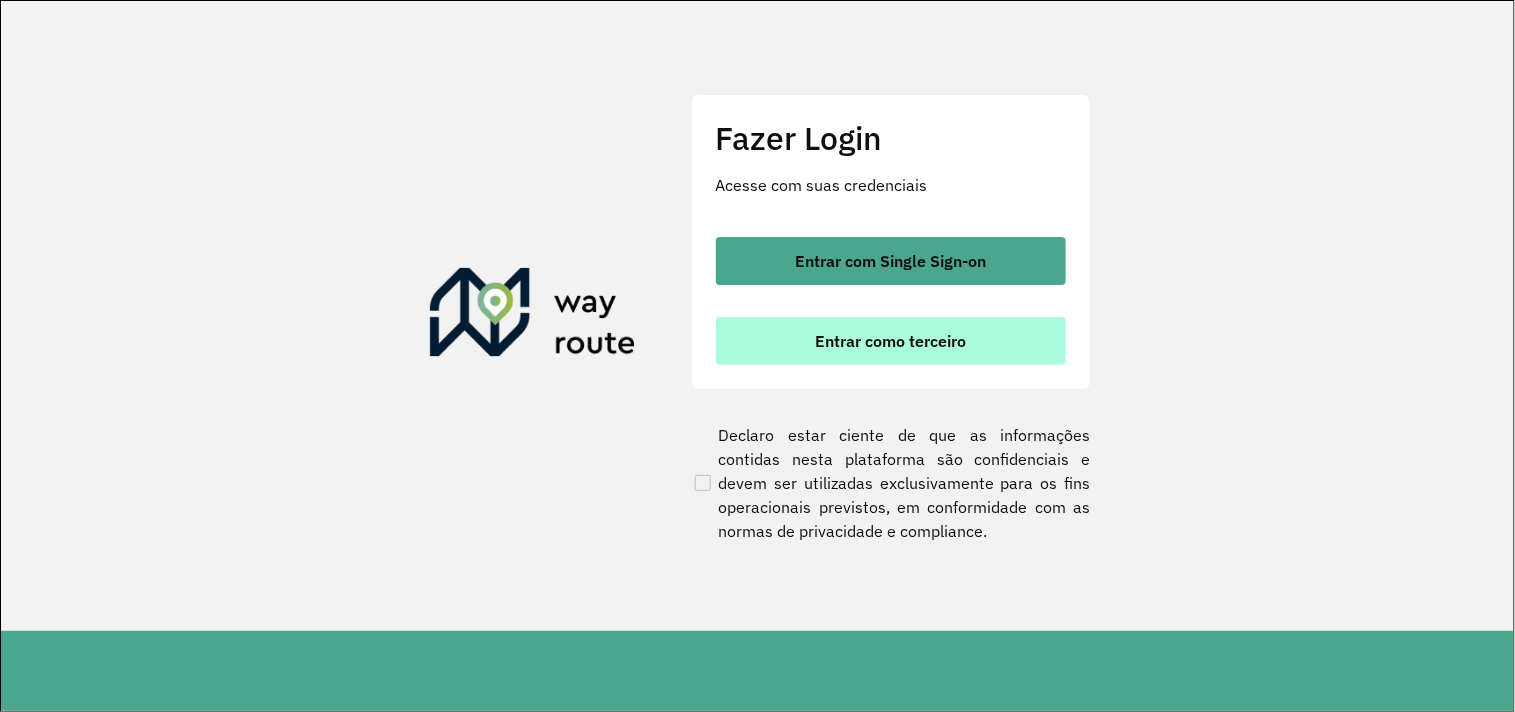 click on "Entrar como terceiro" at bounding box center (891, 341) 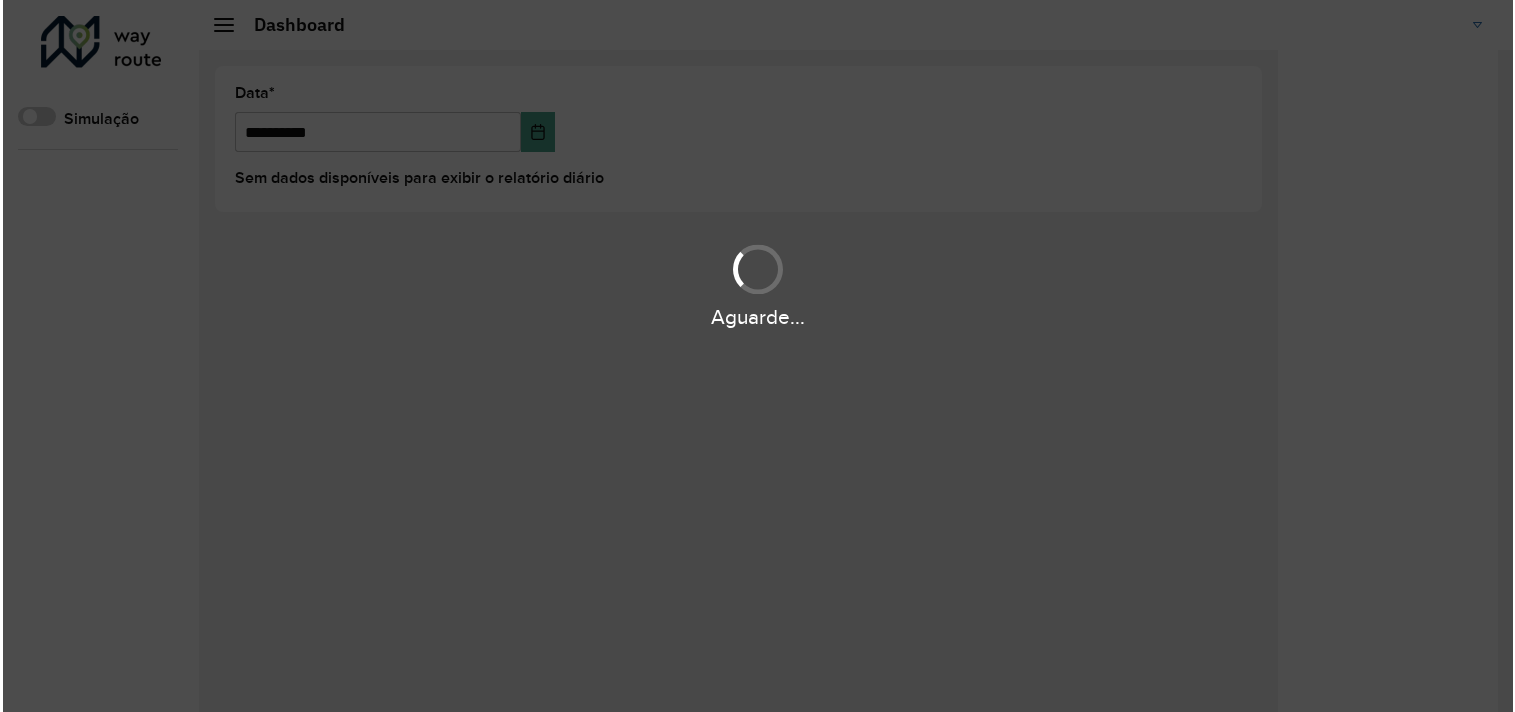 scroll, scrollTop: 0, scrollLeft: 0, axis: both 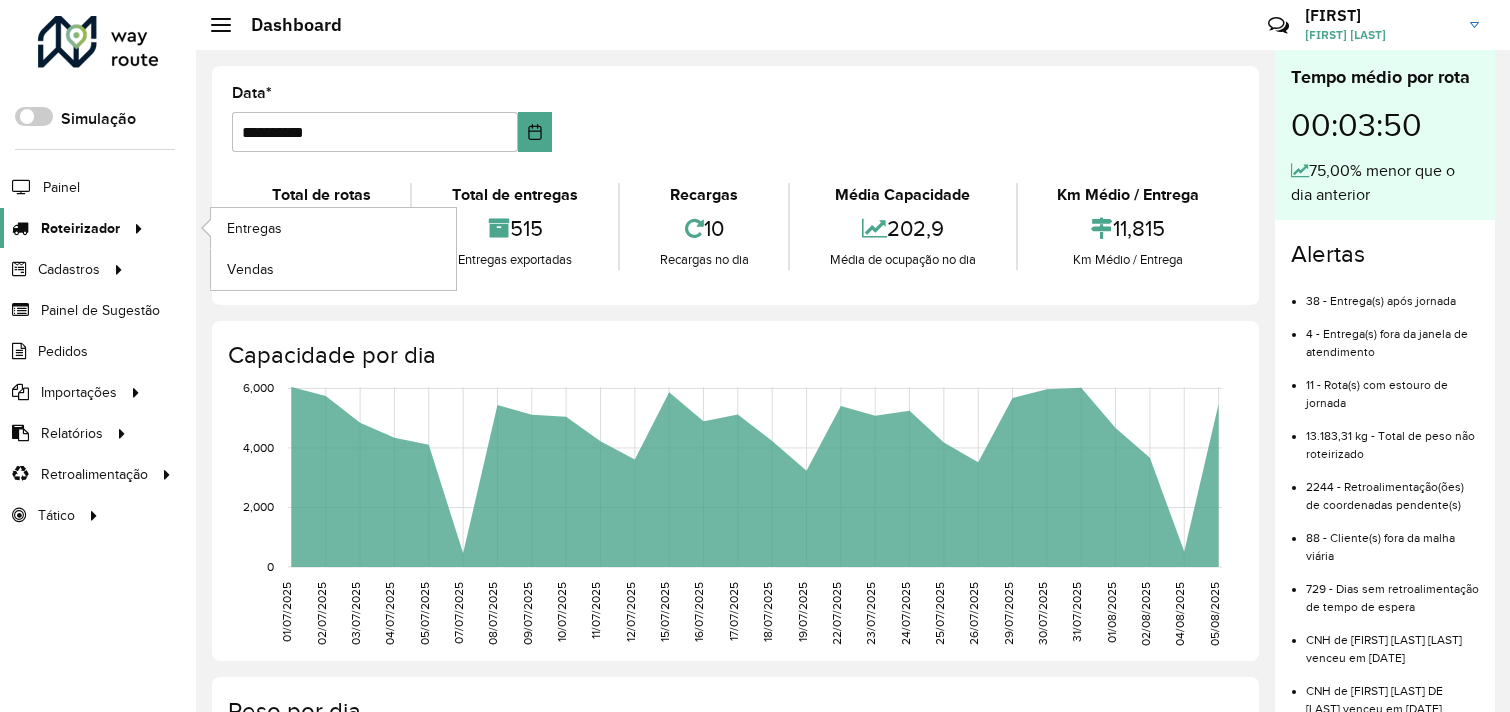 click 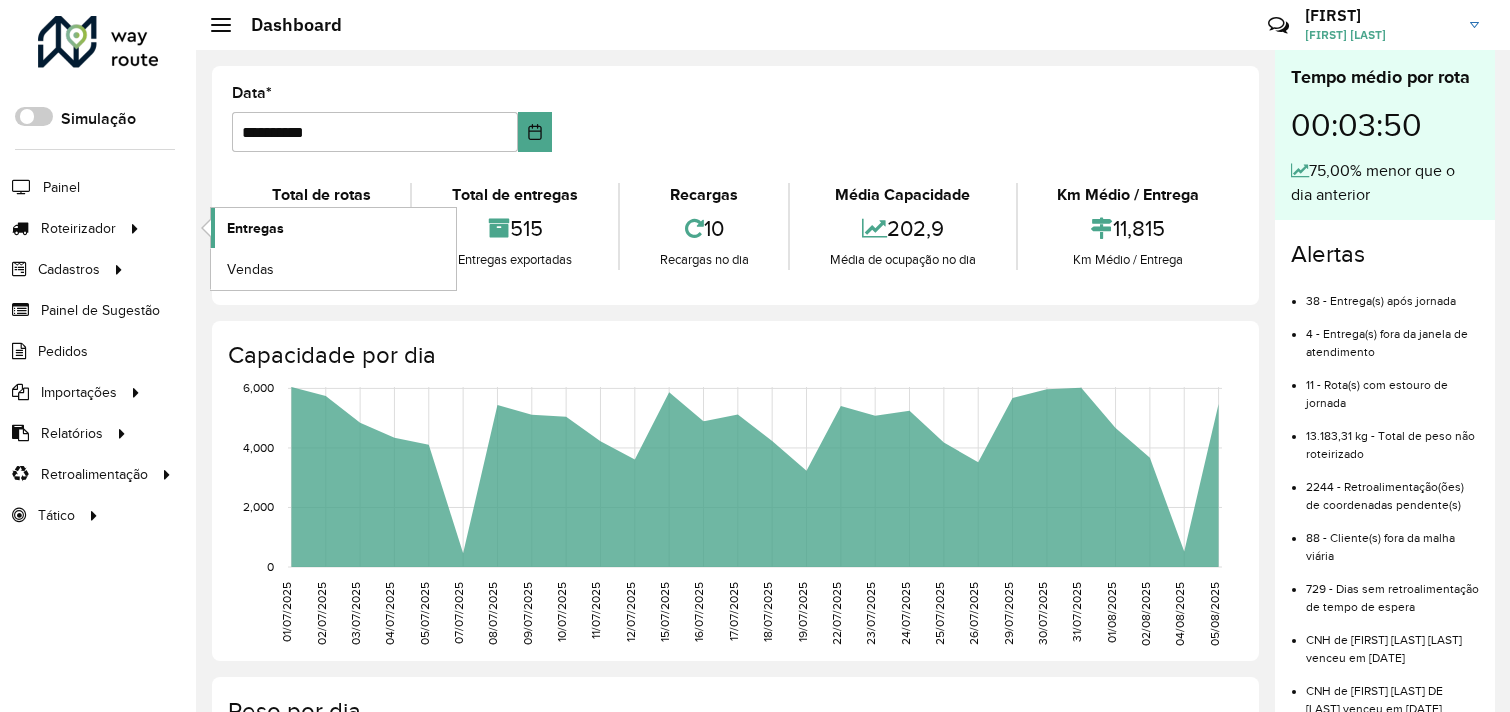 click on "Entregas" 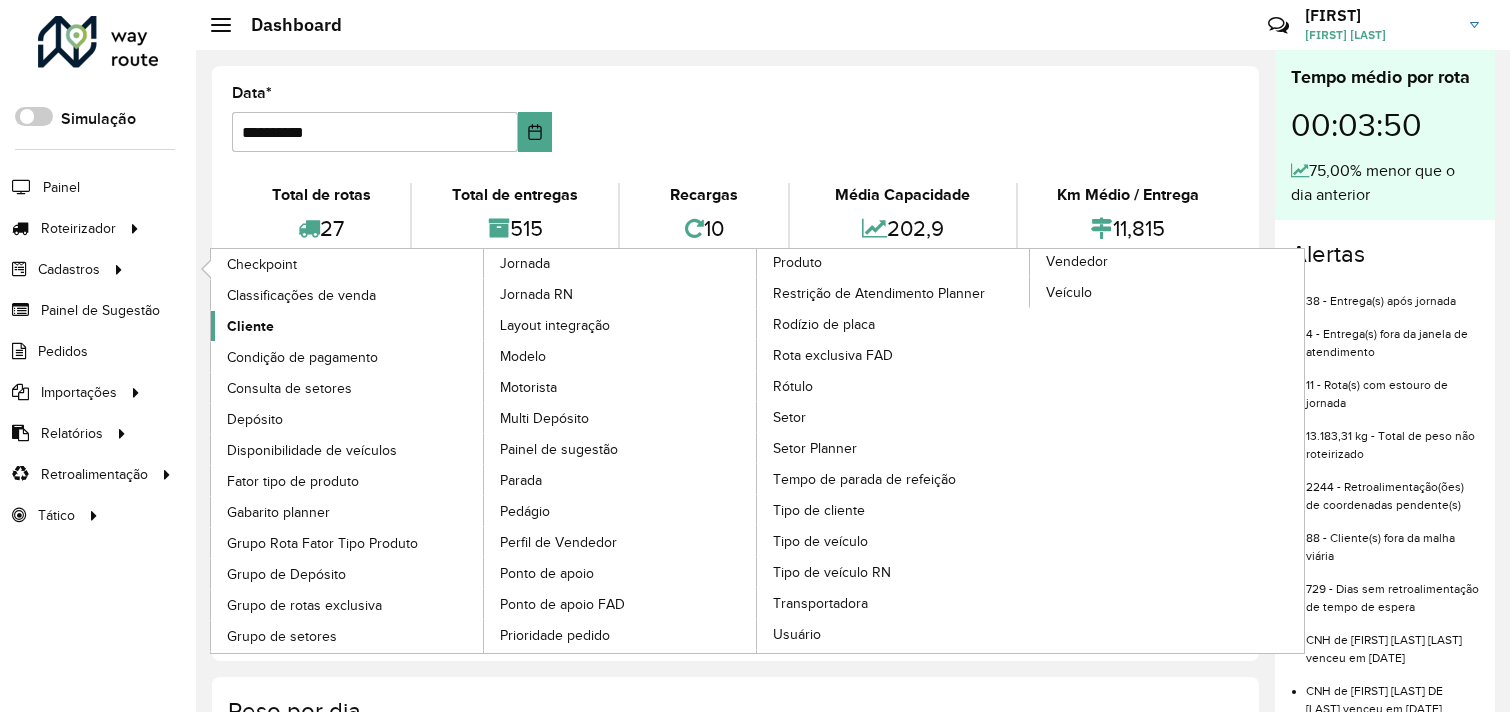 click on "Cliente" 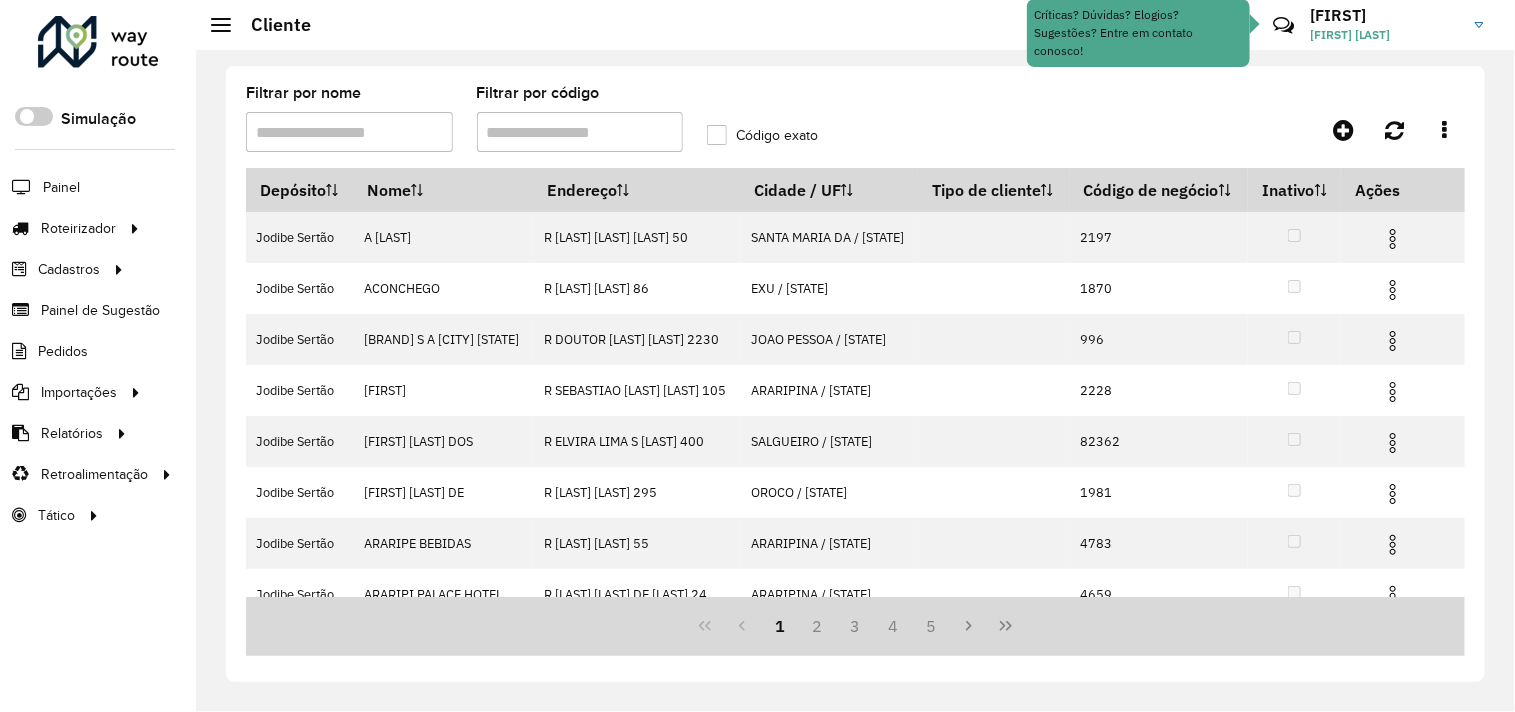 click on "Filtrar por nome" at bounding box center (349, 132) 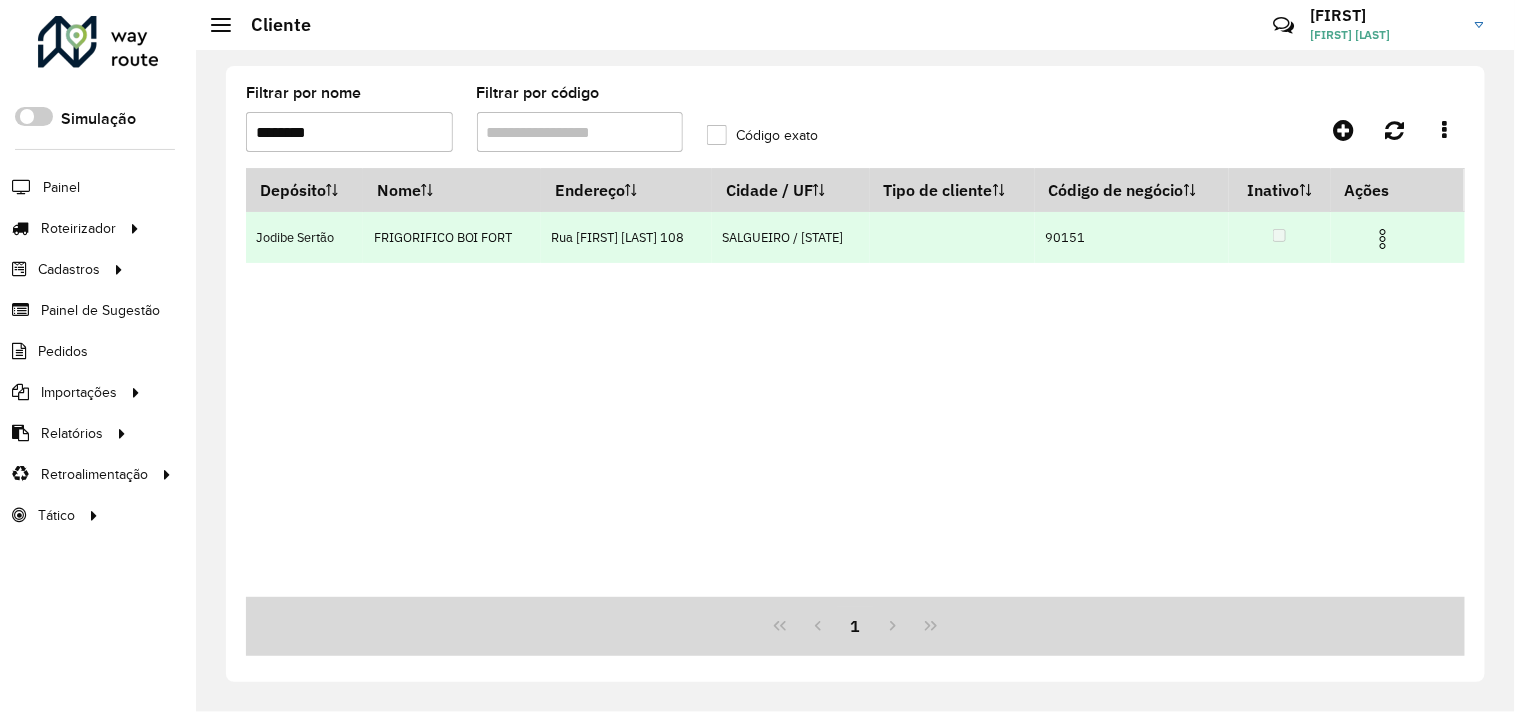 type on "********" 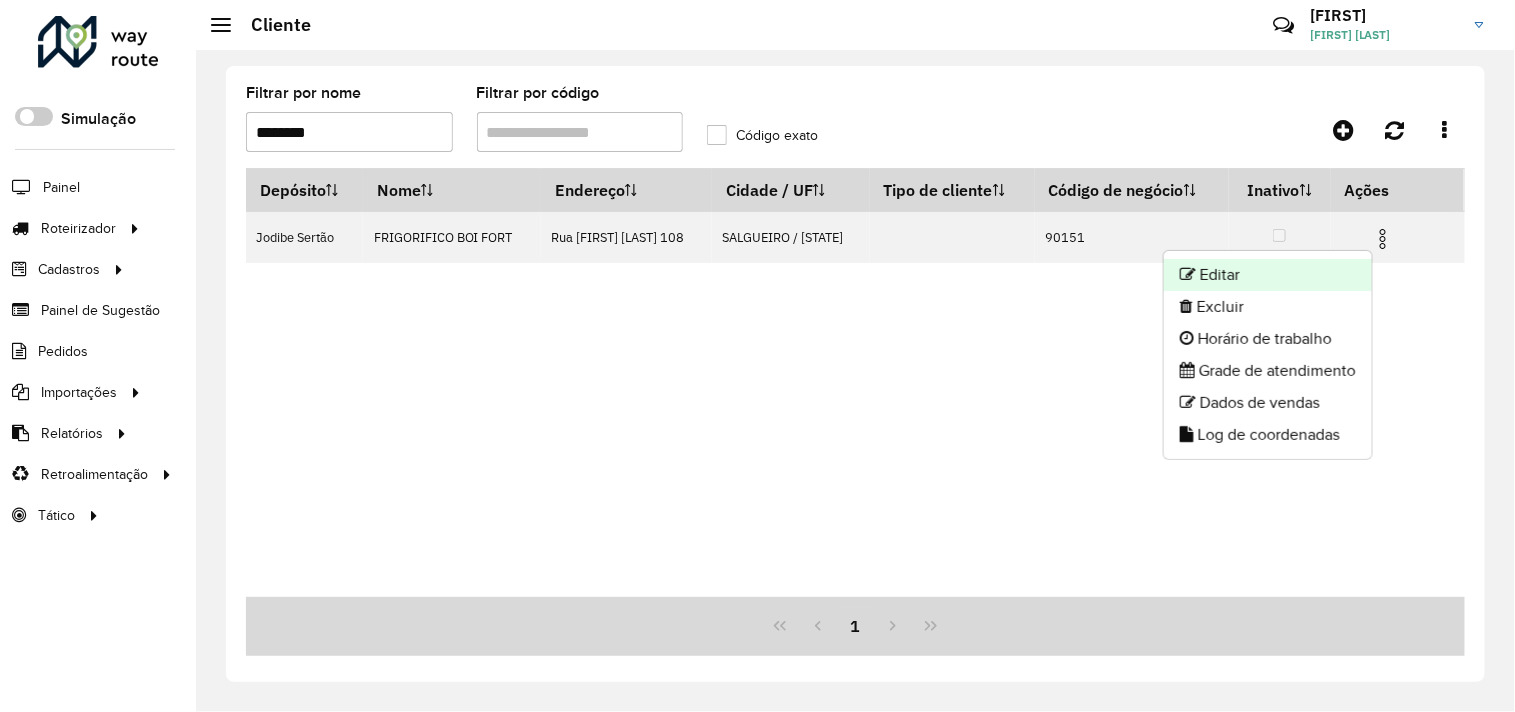 click on "Editar" 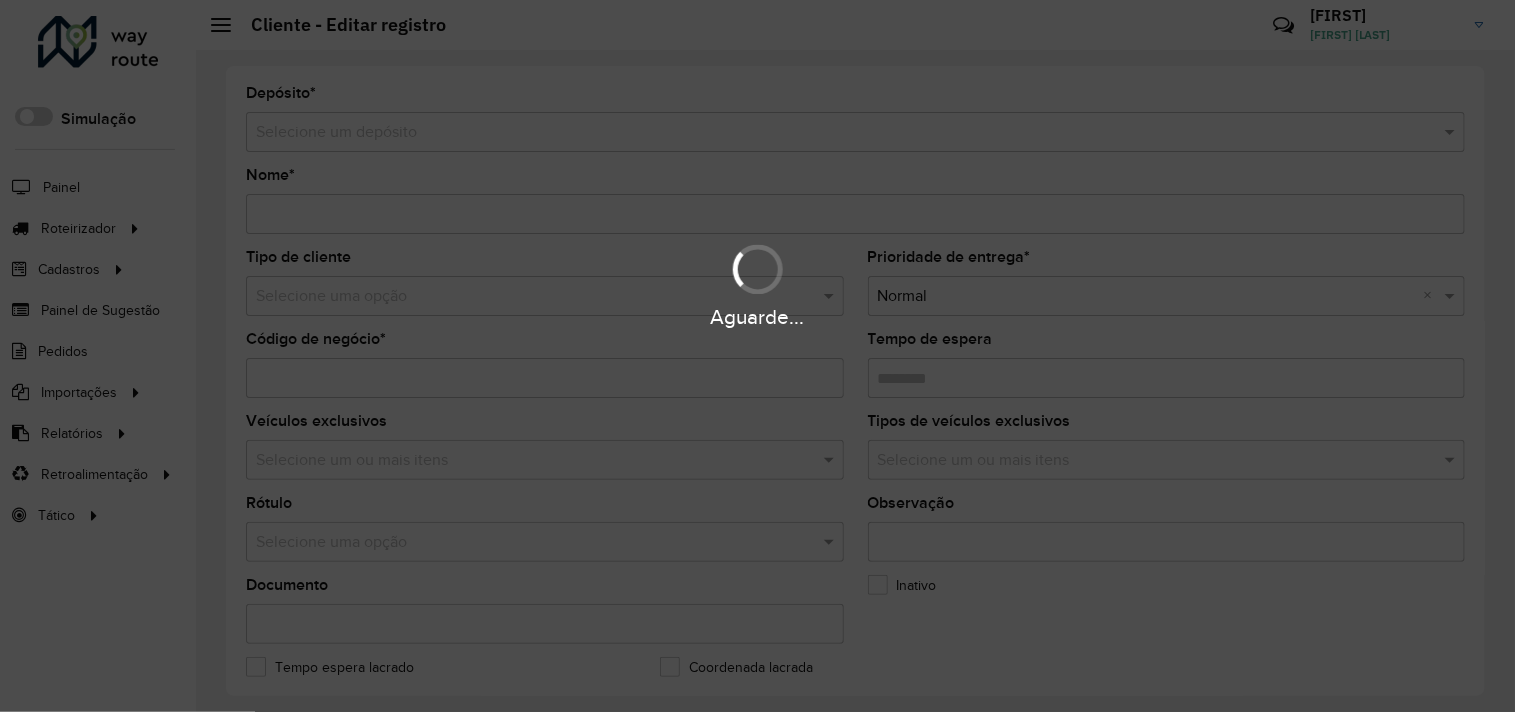 type on "**********" 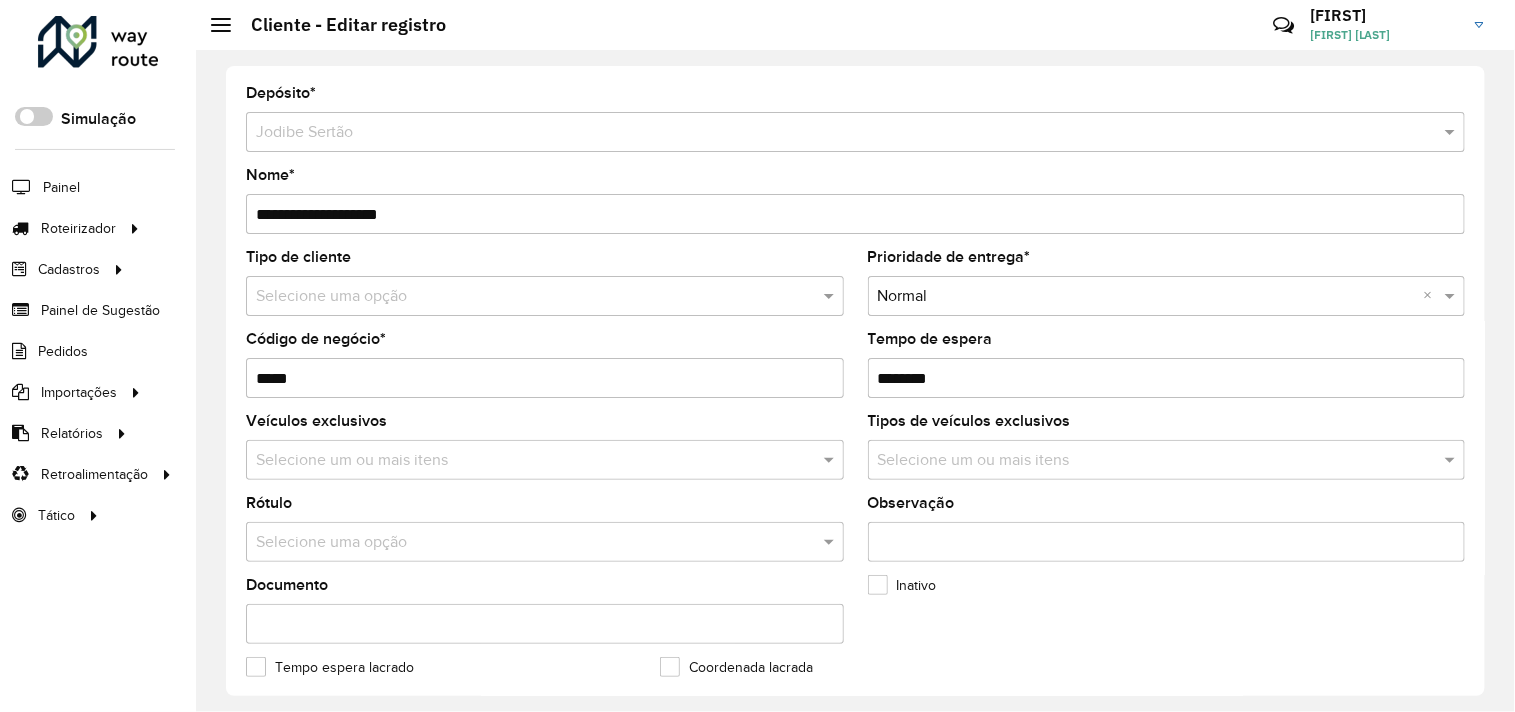 scroll, scrollTop: 474, scrollLeft: 0, axis: vertical 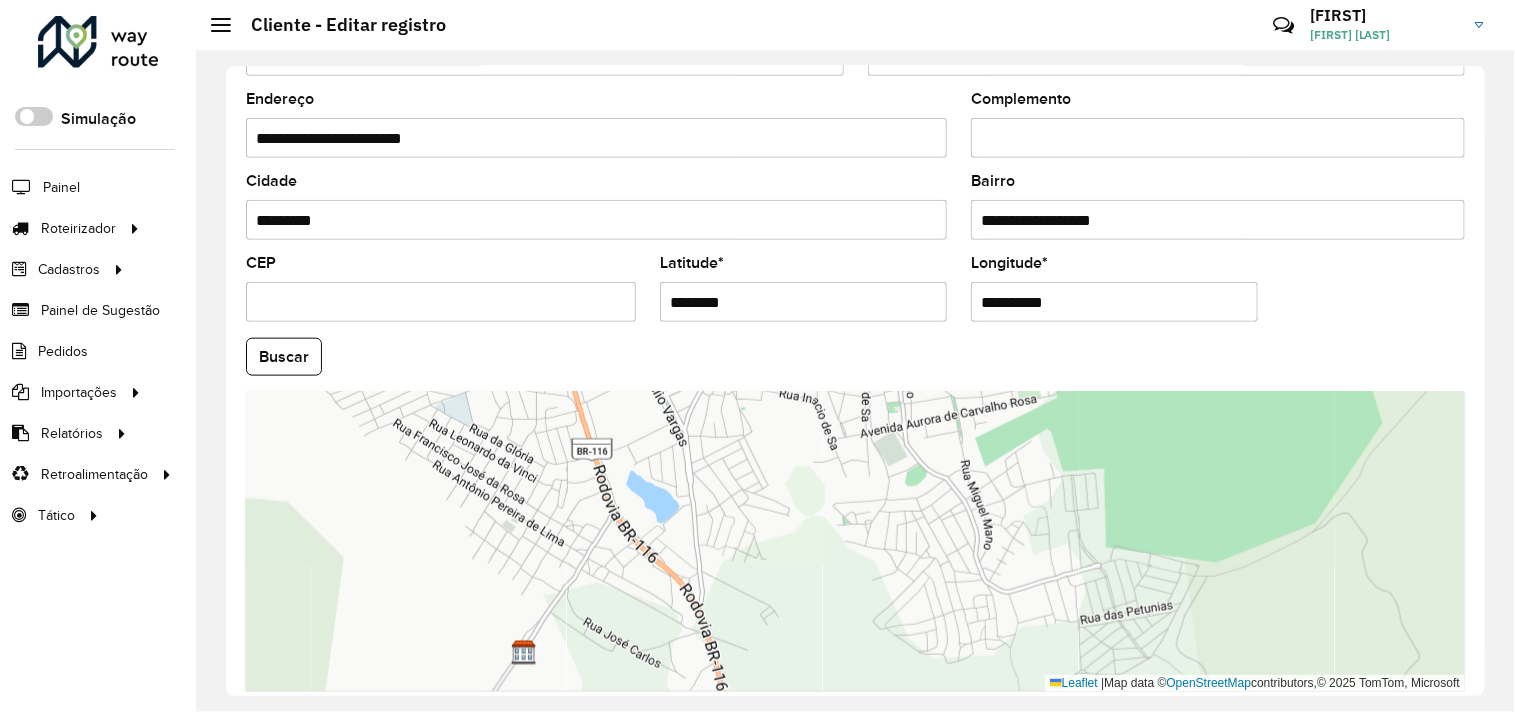 drag, startPoint x: 1143, startPoint y: 641, endPoint x: 1134, endPoint y: 360, distance: 281.1441 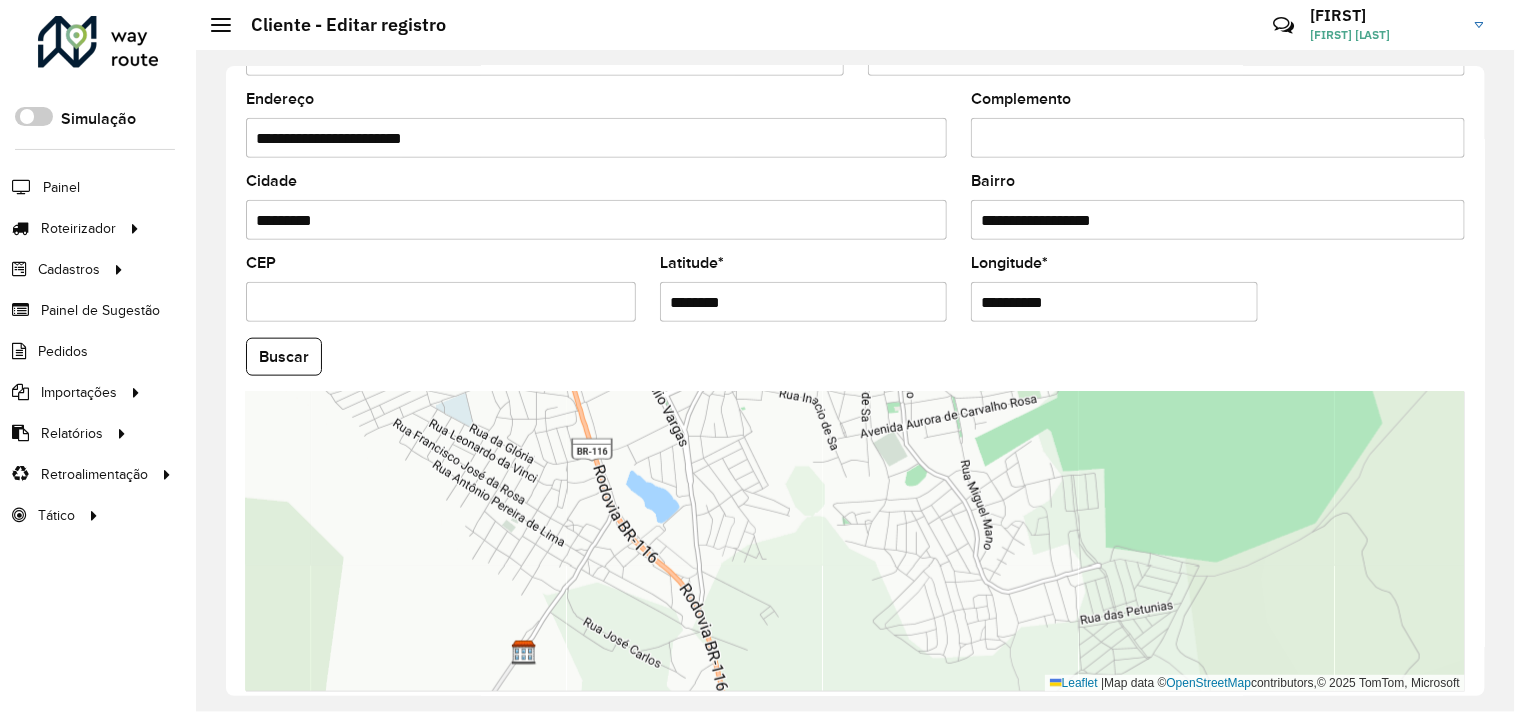click on "**********" 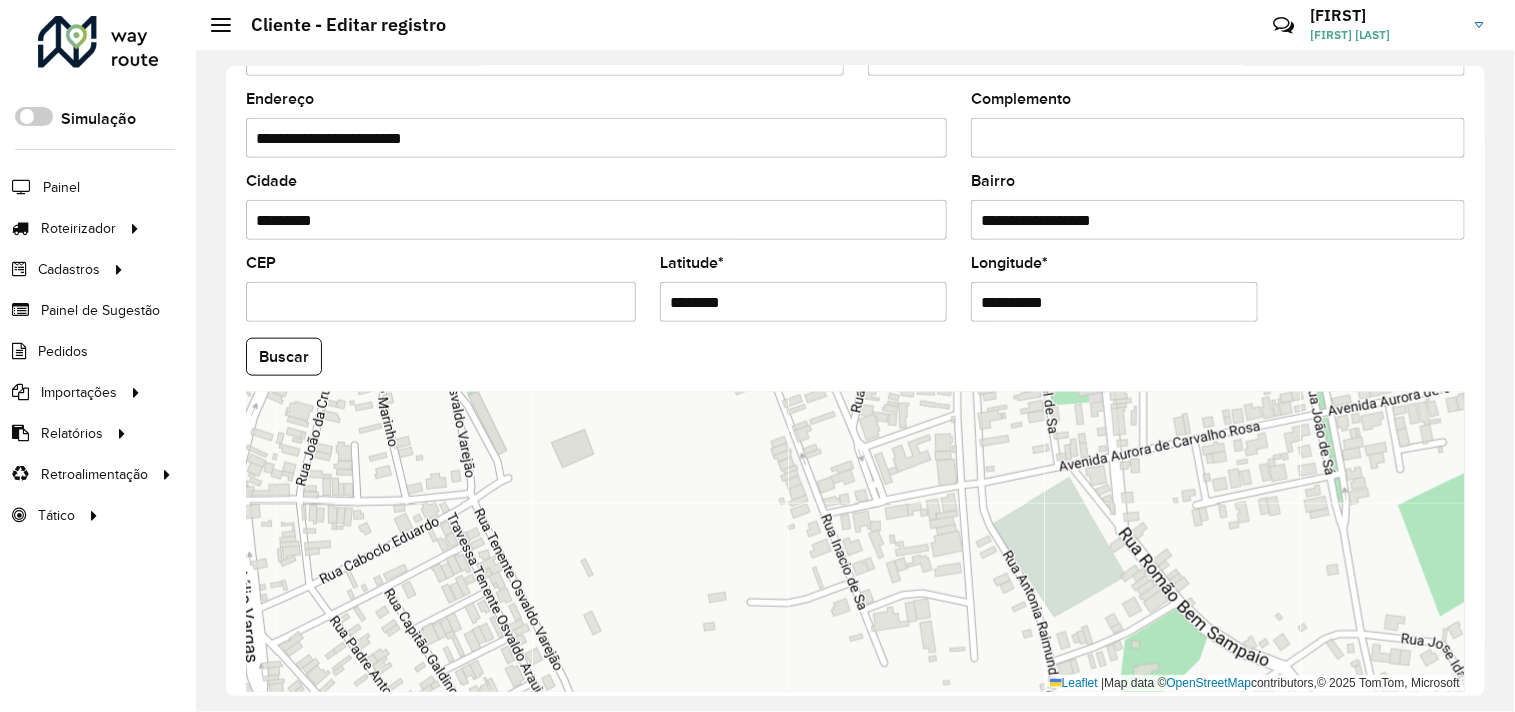 drag, startPoint x: 834, startPoint y: 420, endPoint x: 842, endPoint y: 582, distance: 162.19742 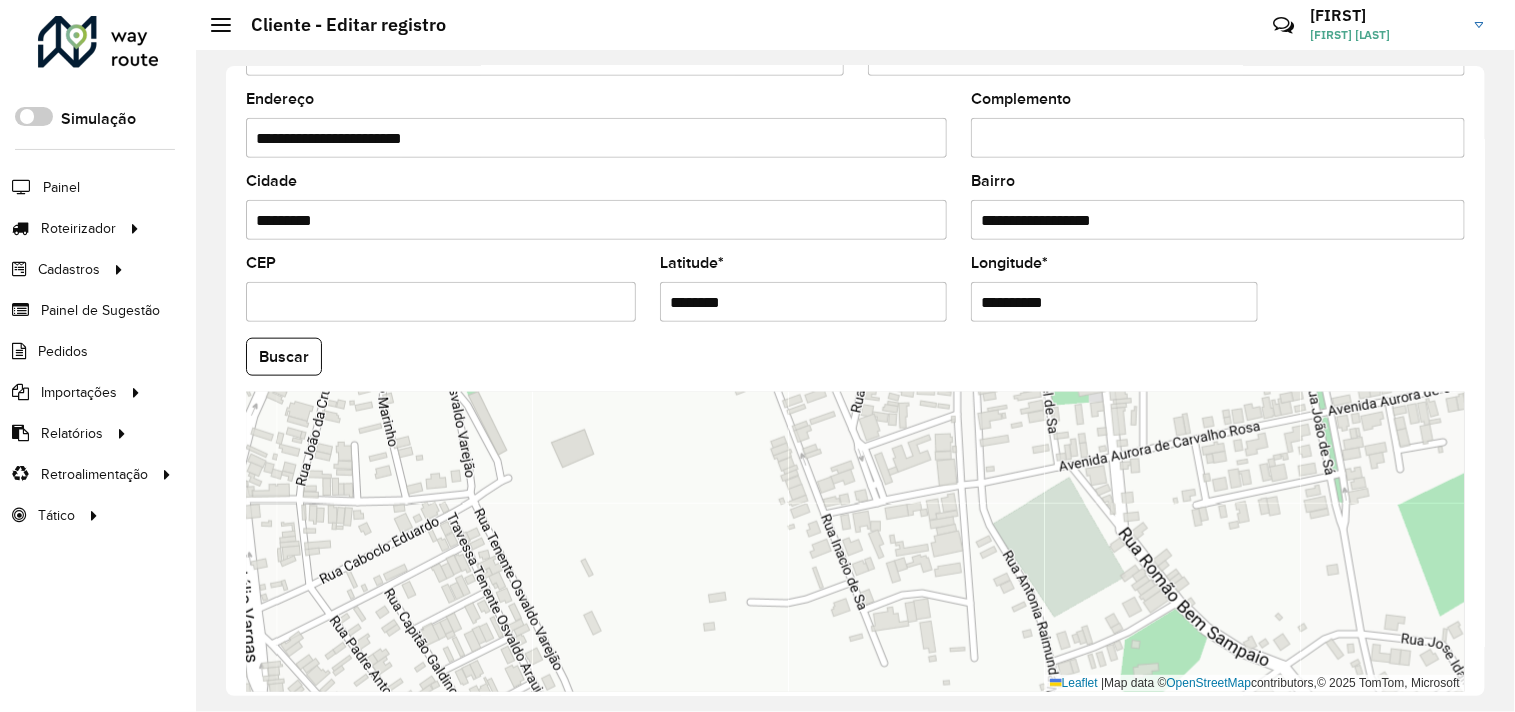 click on "Leaflet   |  Map data ©  OpenStreetMap  contributors,© 2025 TomTom, Microsoft" at bounding box center [855, 542] 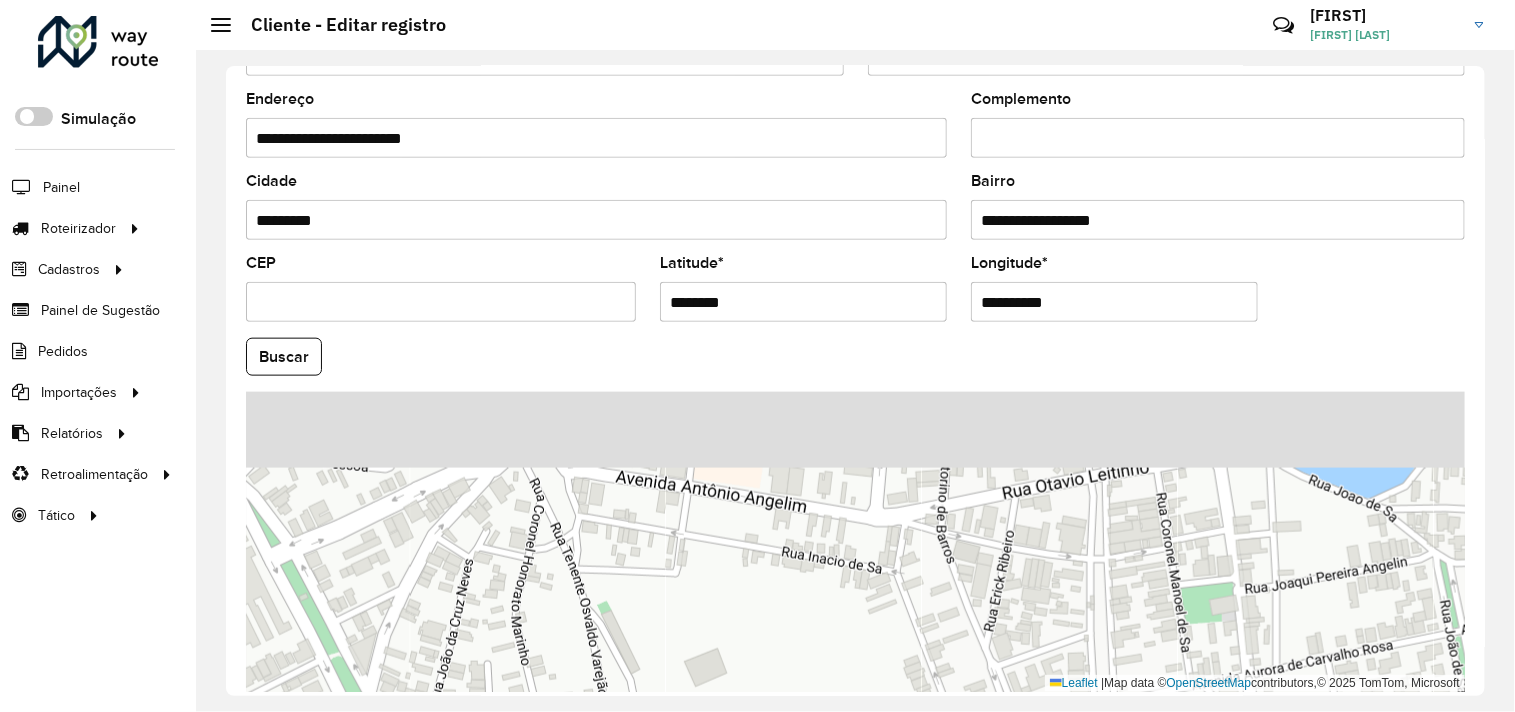 drag, startPoint x: 723, startPoint y: 461, endPoint x: 858, endPoint y: 683, distance: 259.82495 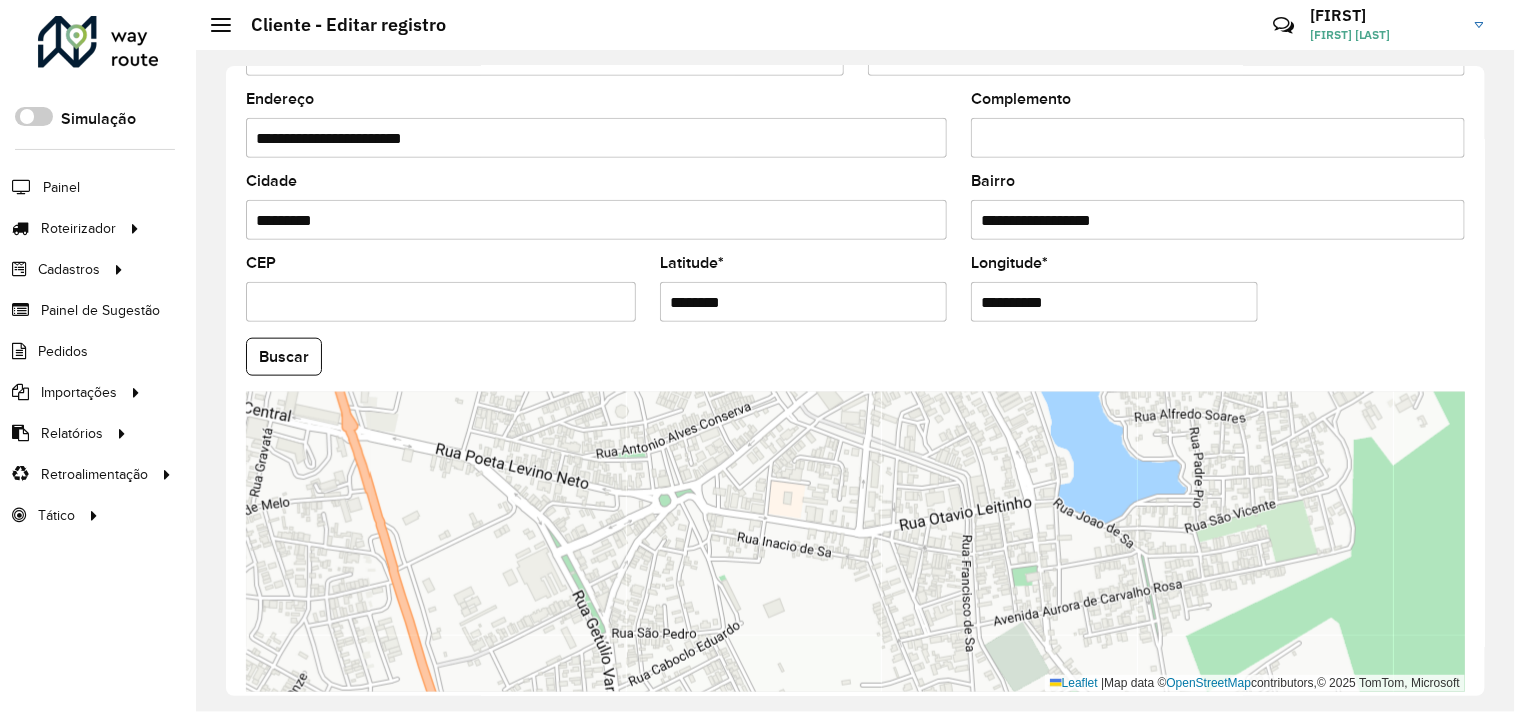 drag, startPoint x: 1037, startPoint y: 454, endPoint x: 1045, endPoint y: 502, distance: 48.6621 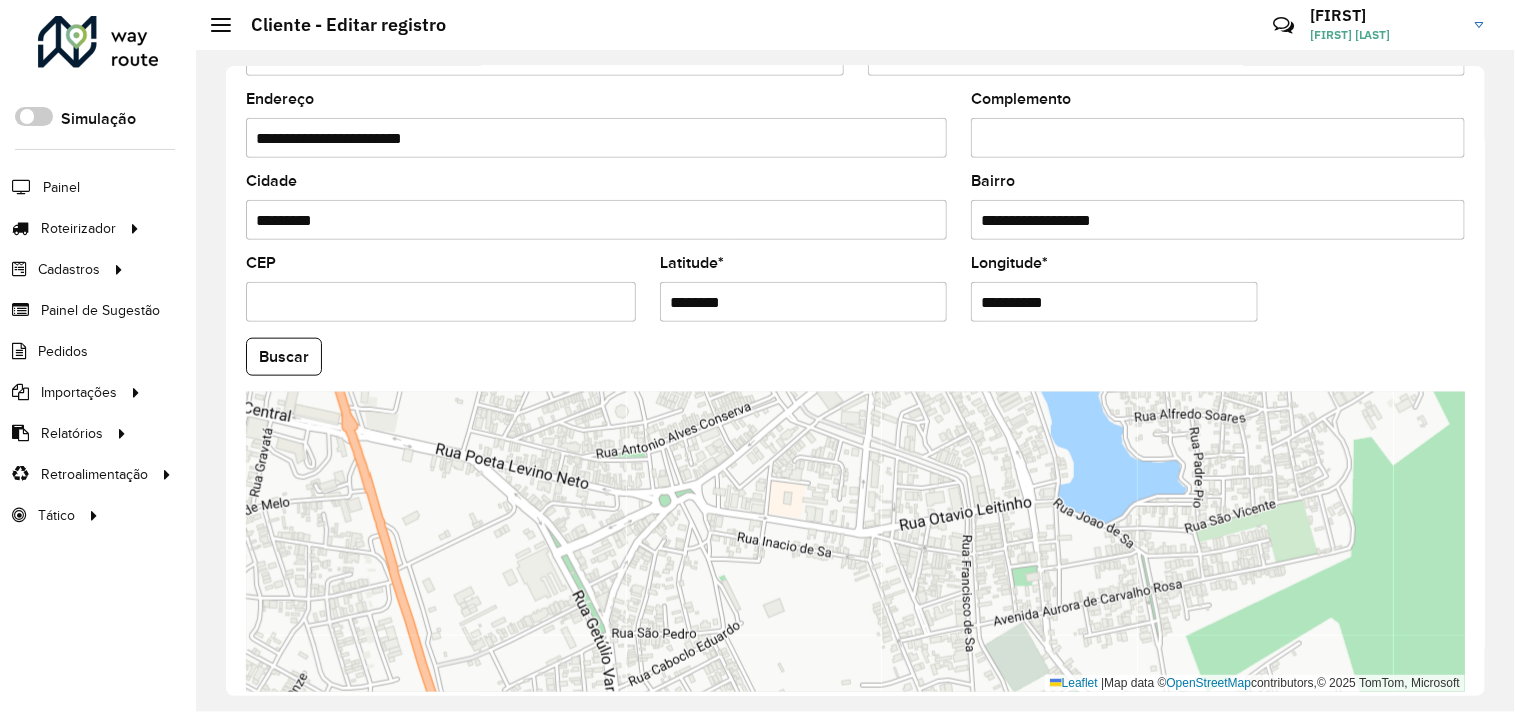 click on "Leaflet   |  Map data ©  OpenStreetMap  contributors,© 2025 TomTom, Microsoft" at bounding box center (855, 542) 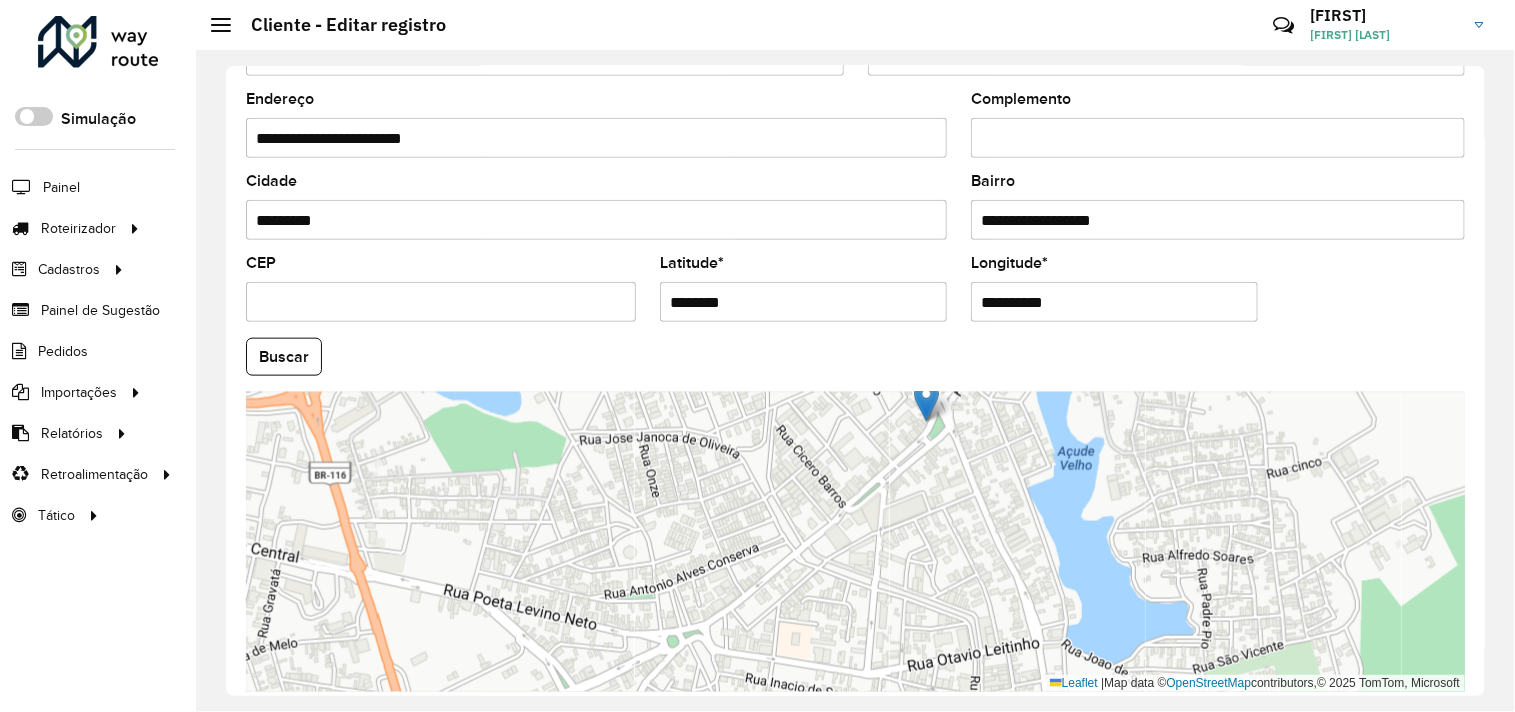 drag, startPoint x: 944, startPoint y: 473, endPoint x: 951, endPoint y: 606, distance: 133.18408 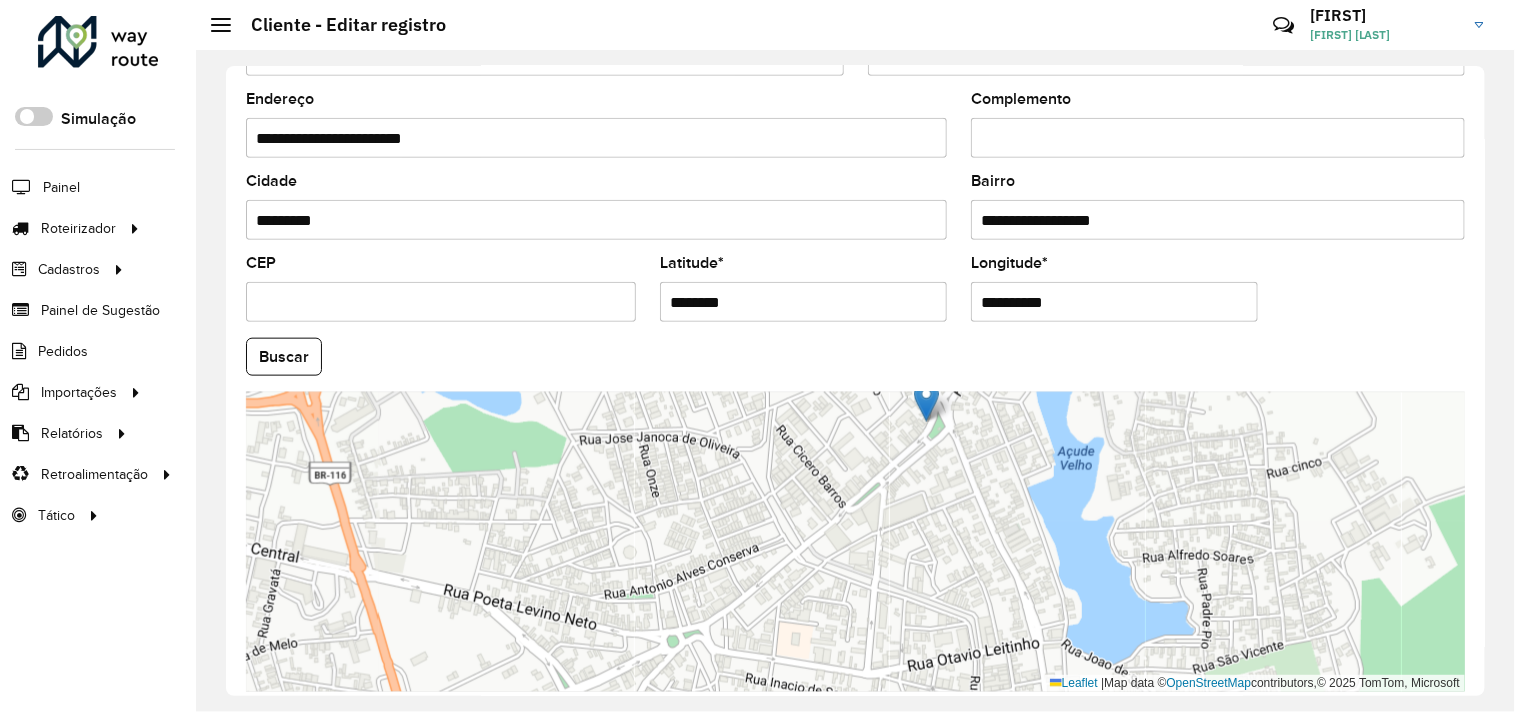 click on "Leaflet   |  Map data ©  OpenStreetMap  contributors,© 2025 TomTom, Microsoft" at bounding box center [855, 542] 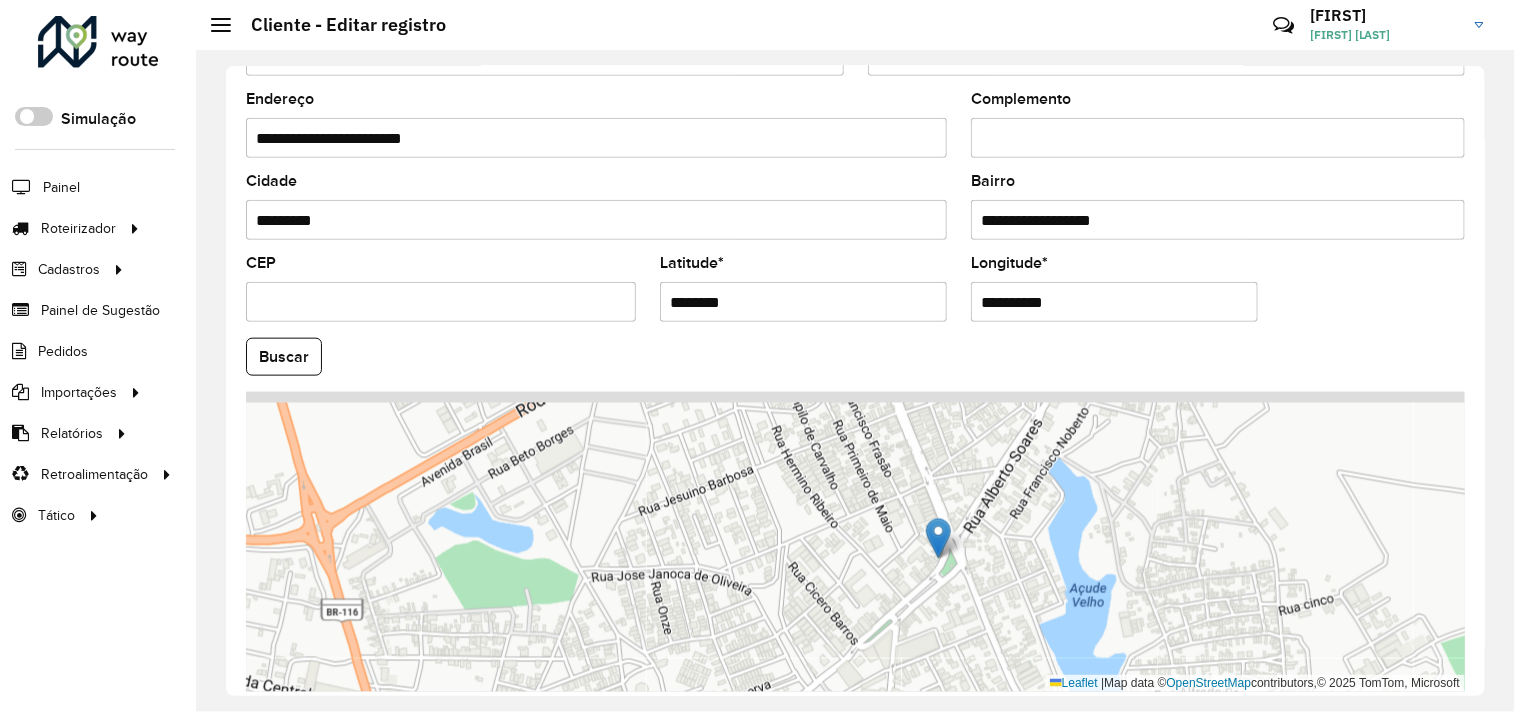 drag, startPoint x: 956, startPoint y: 448, endPoint x: 968, endPoint y: 585, distance: 137.52454 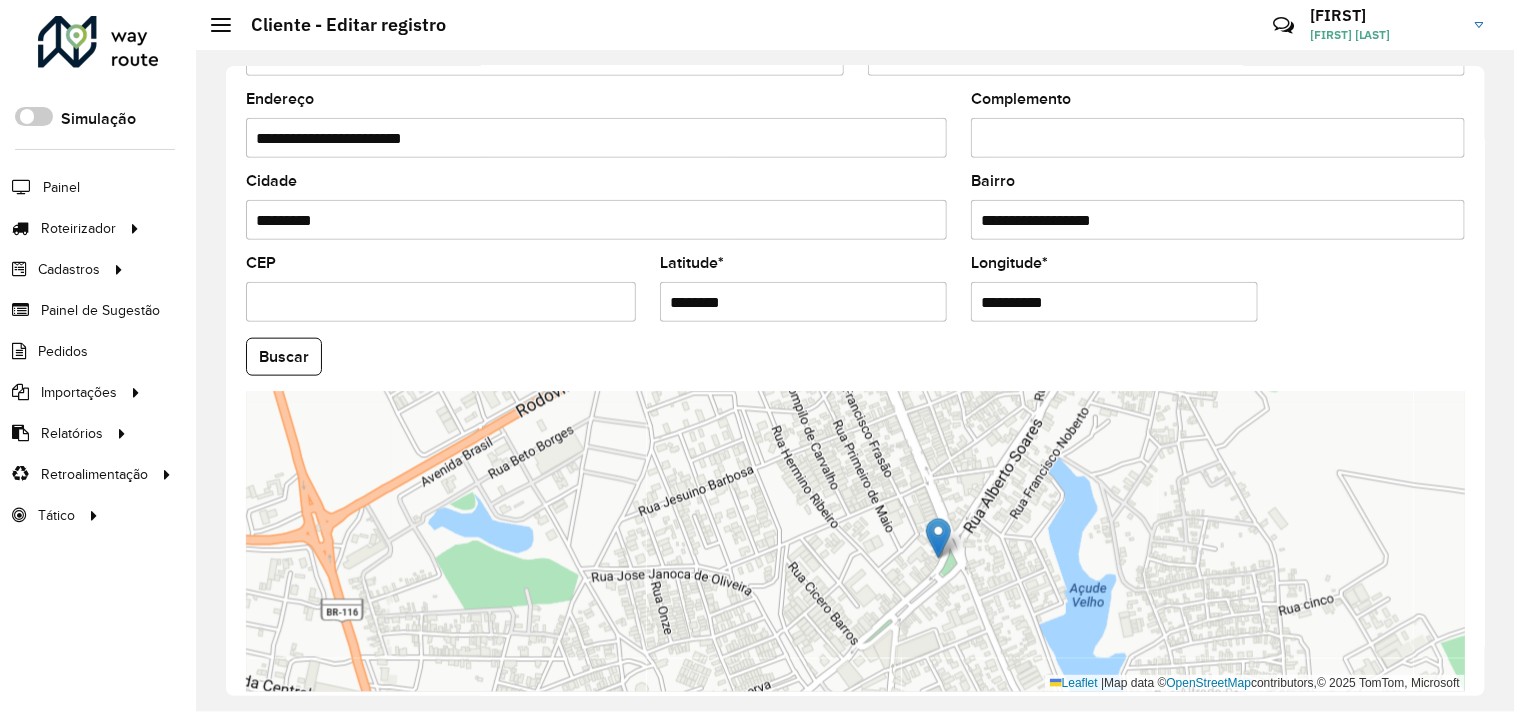 click on "********" at bounding box center (803, 302) 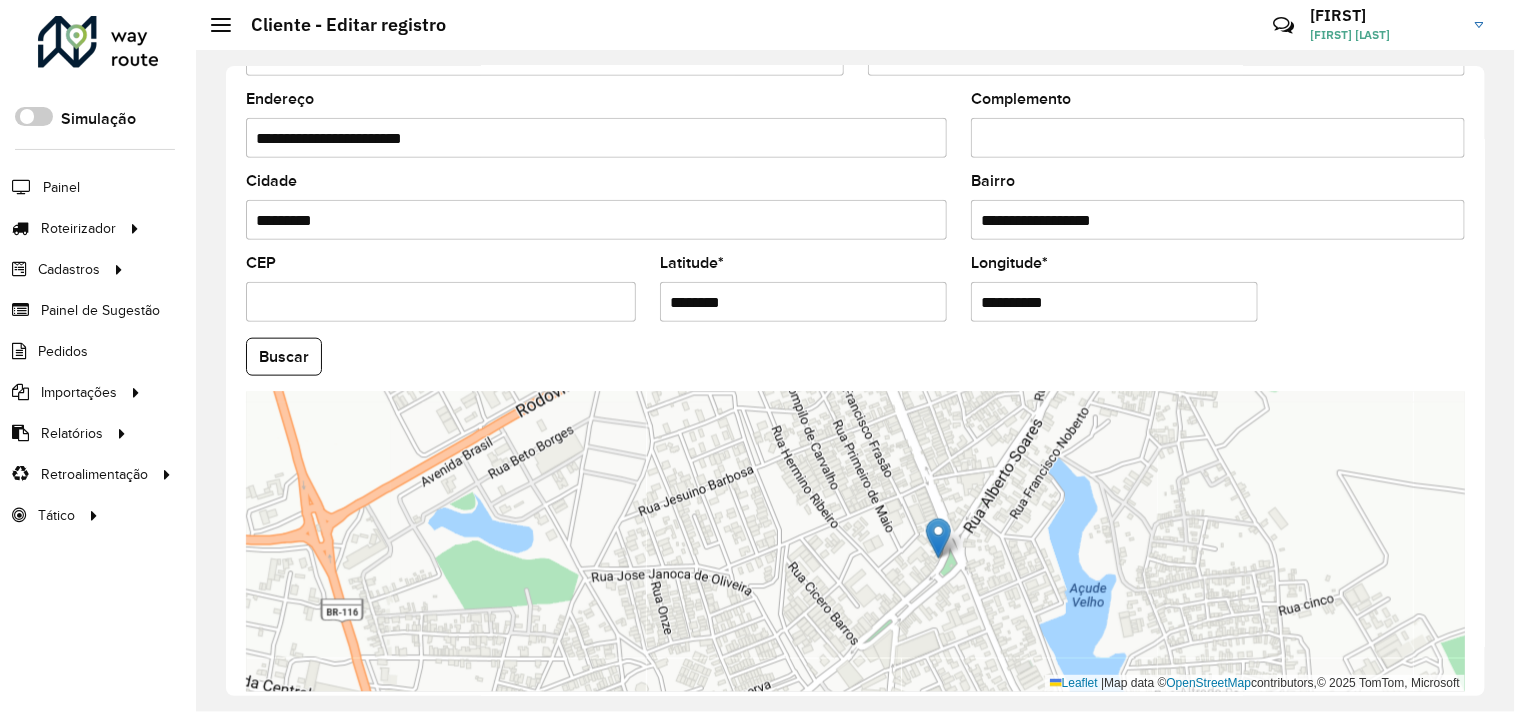 scroll, scrollTop: 780, scrollLeft: 0, axis: vertical 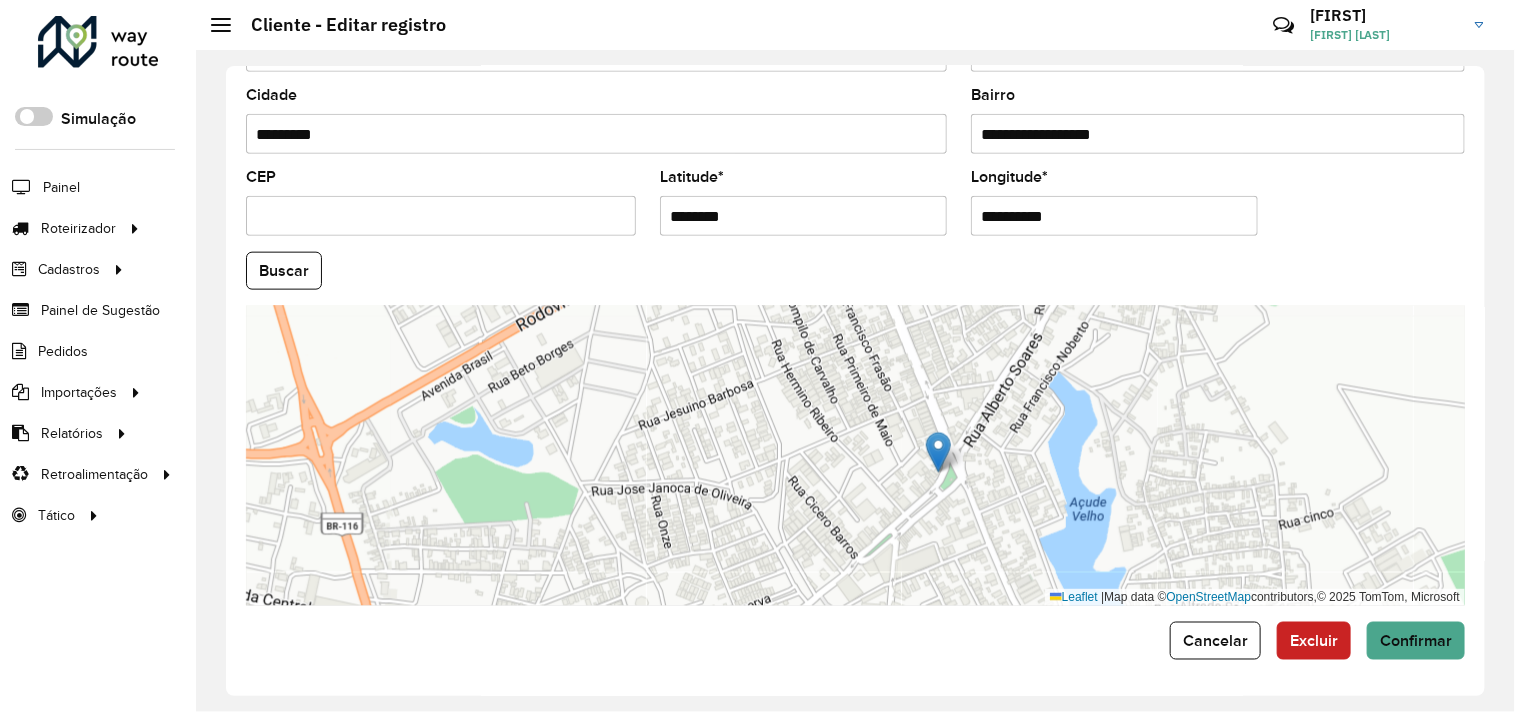 click on "Cancelar" 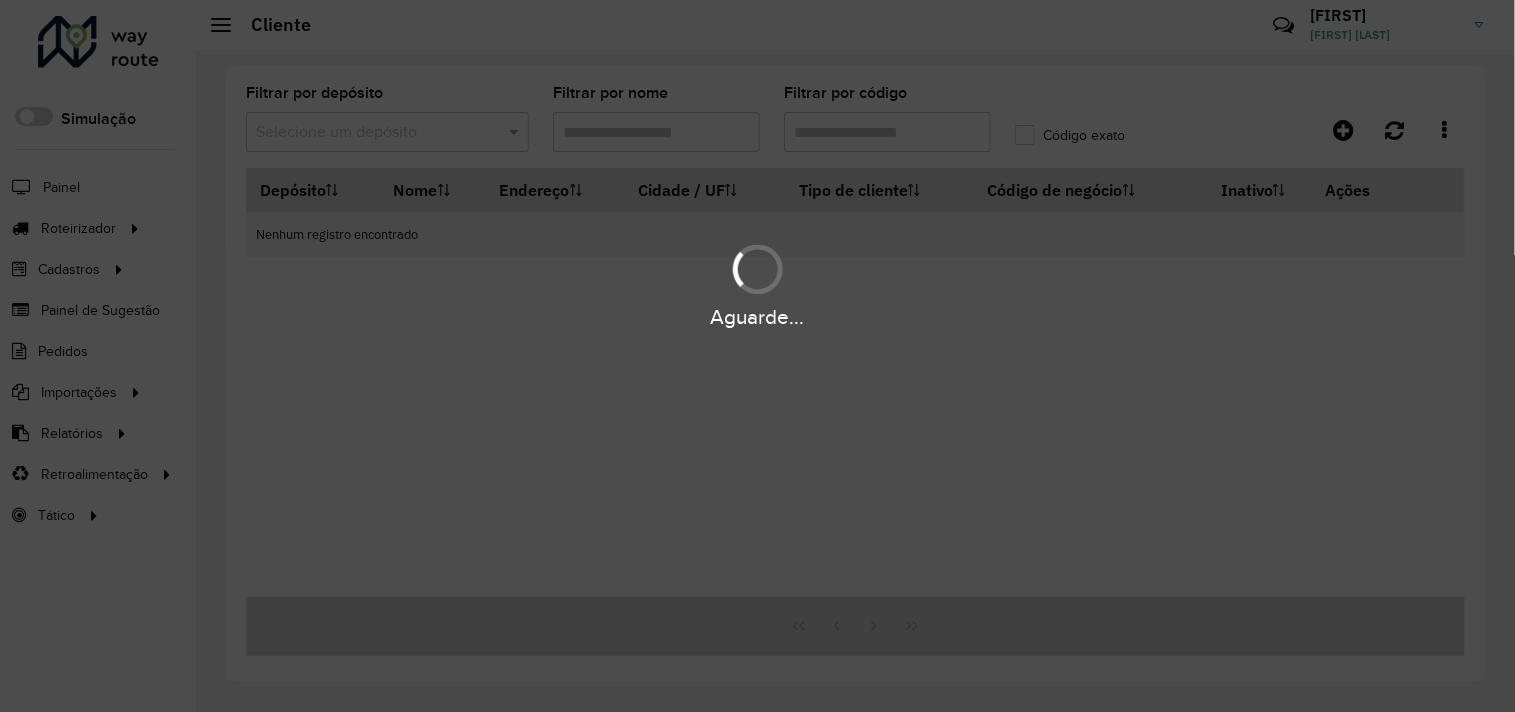 type on "********" 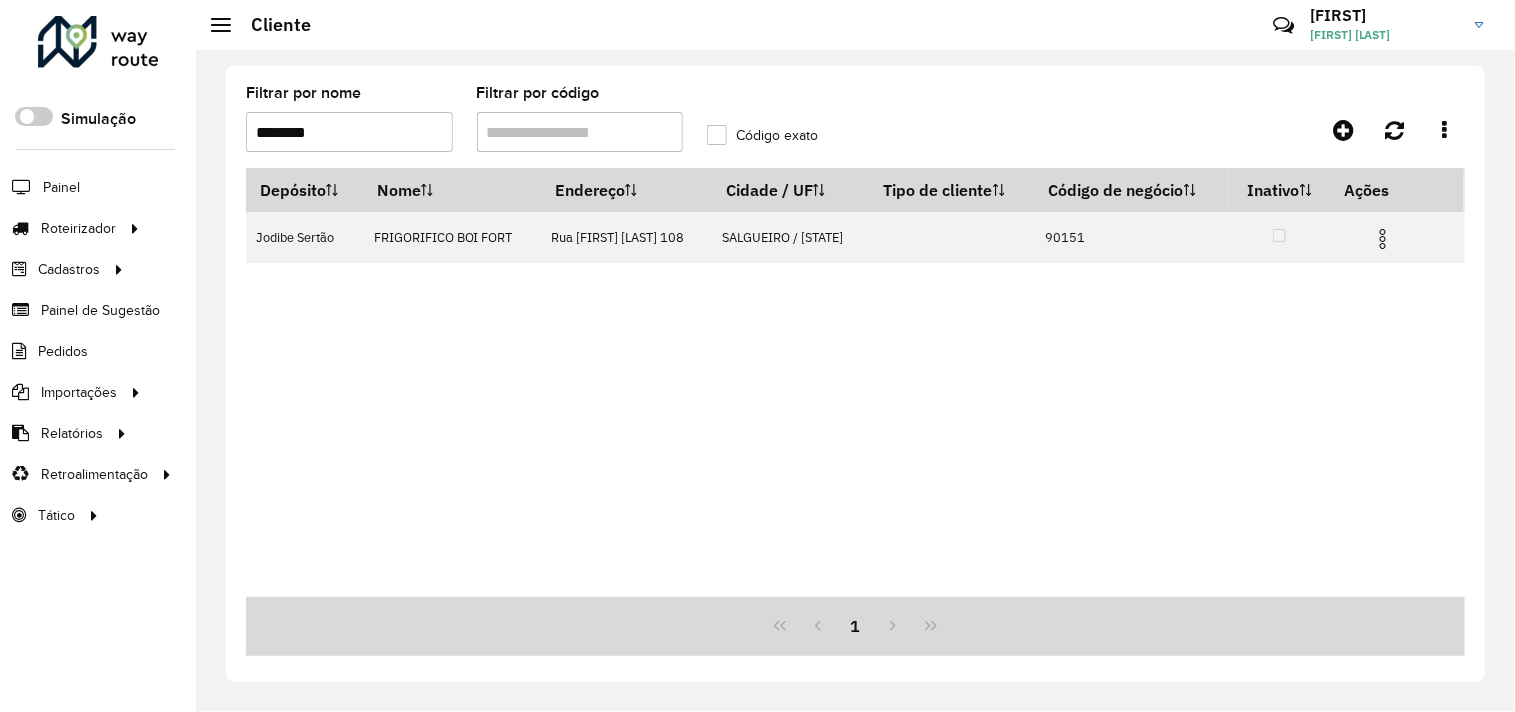 drag, startPoint x: 341, startPoint y: 130, endPoint x: 233, endPoint y: 114, distance: 109.17875 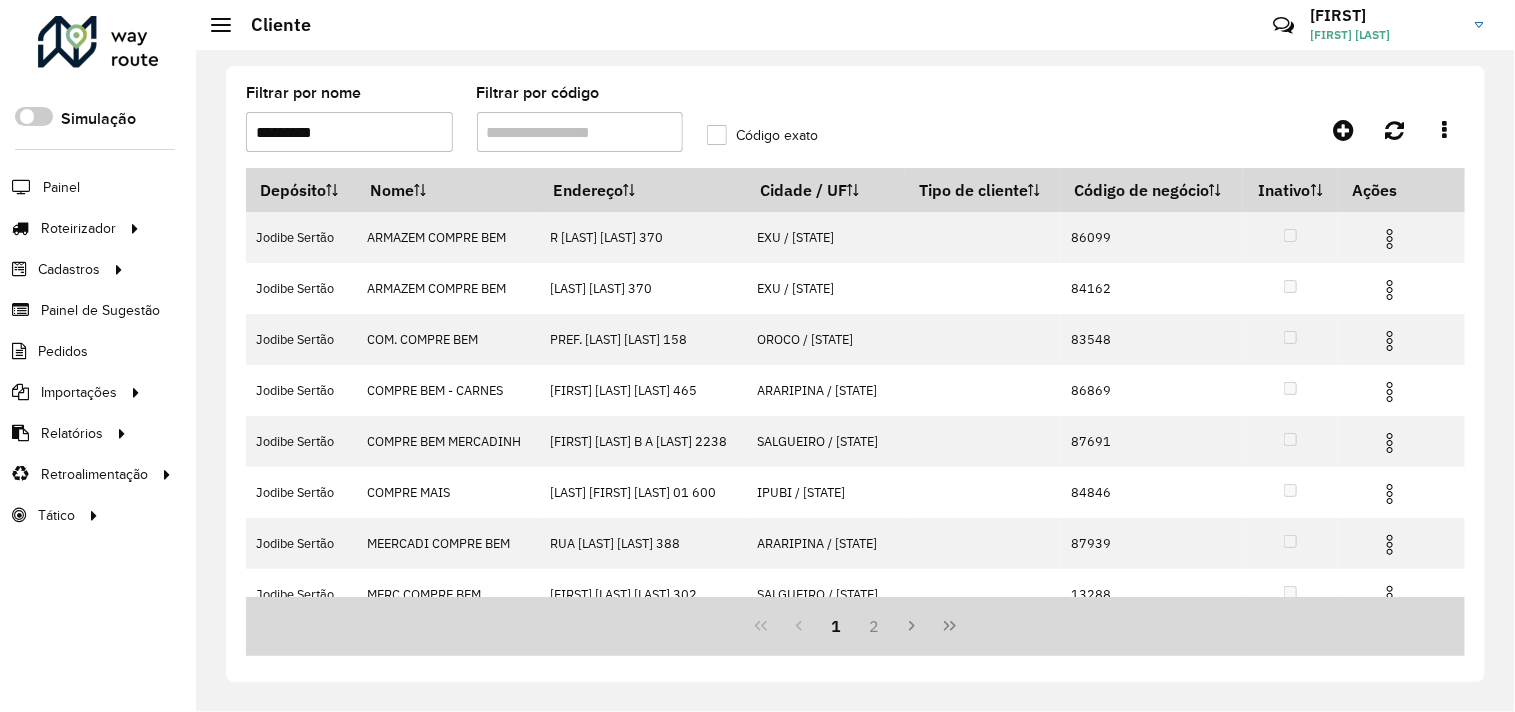 type on "**********" 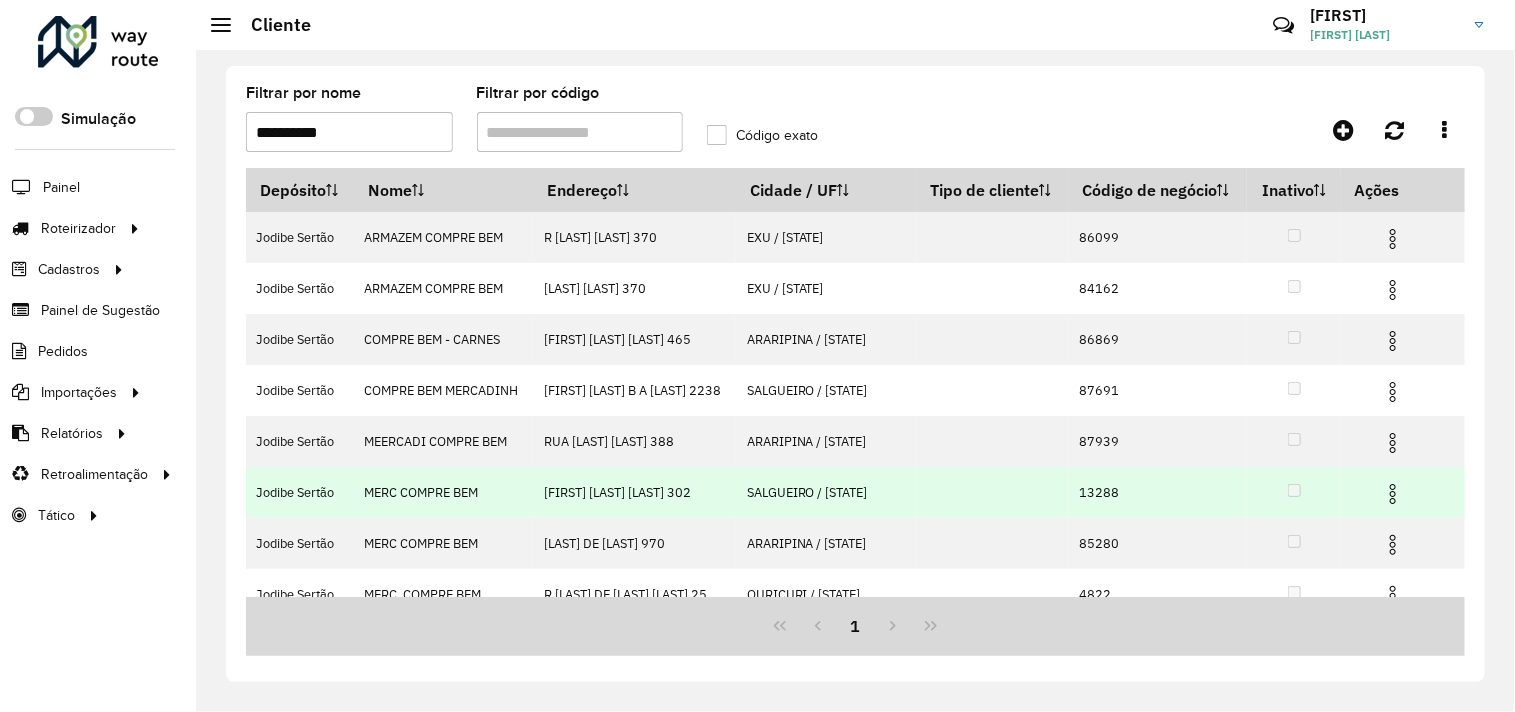 scroll, scrollTop: 118, scrollLeft: 0, axis: vertical 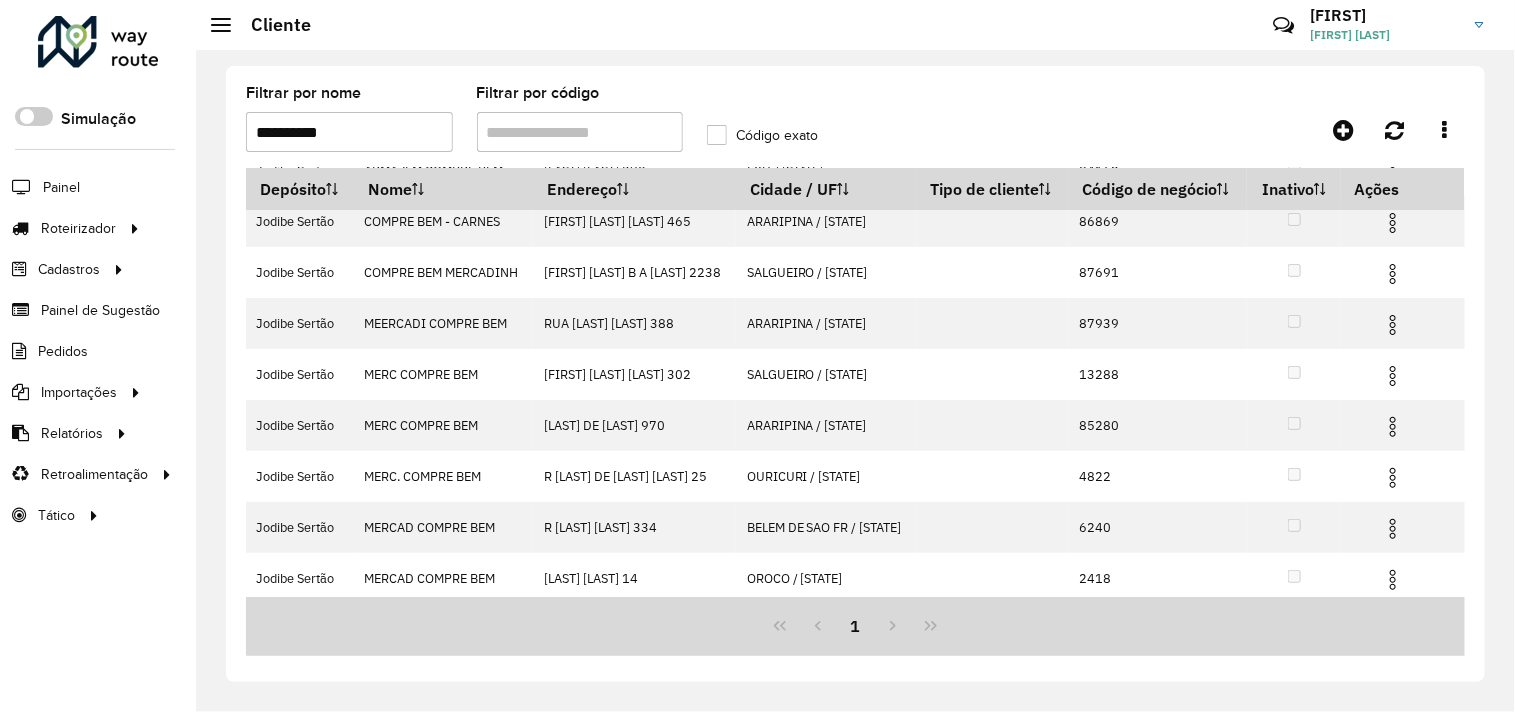 drag, startPoint x: 373, startPoint y: 125, endPoint x: 246, endPoint y: 124, distance: 127.00394 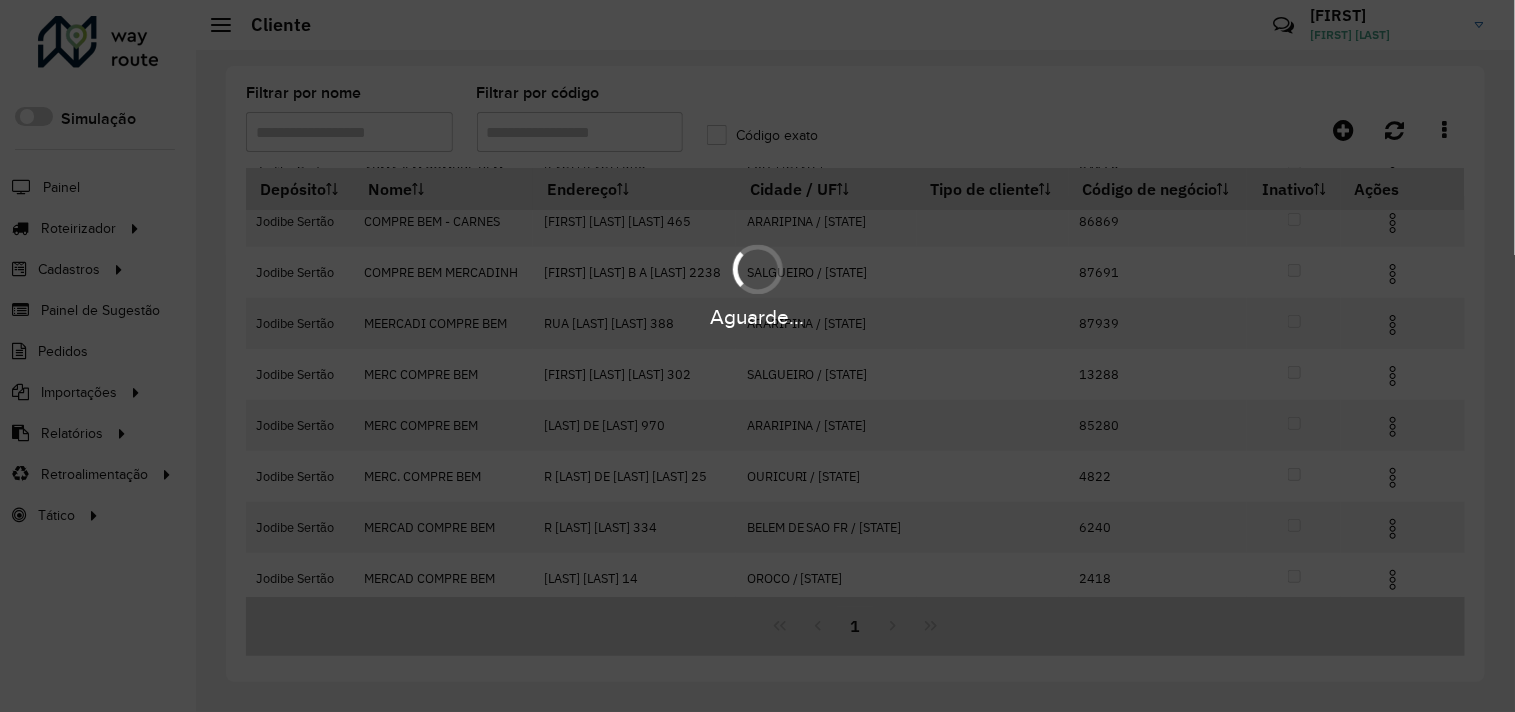type 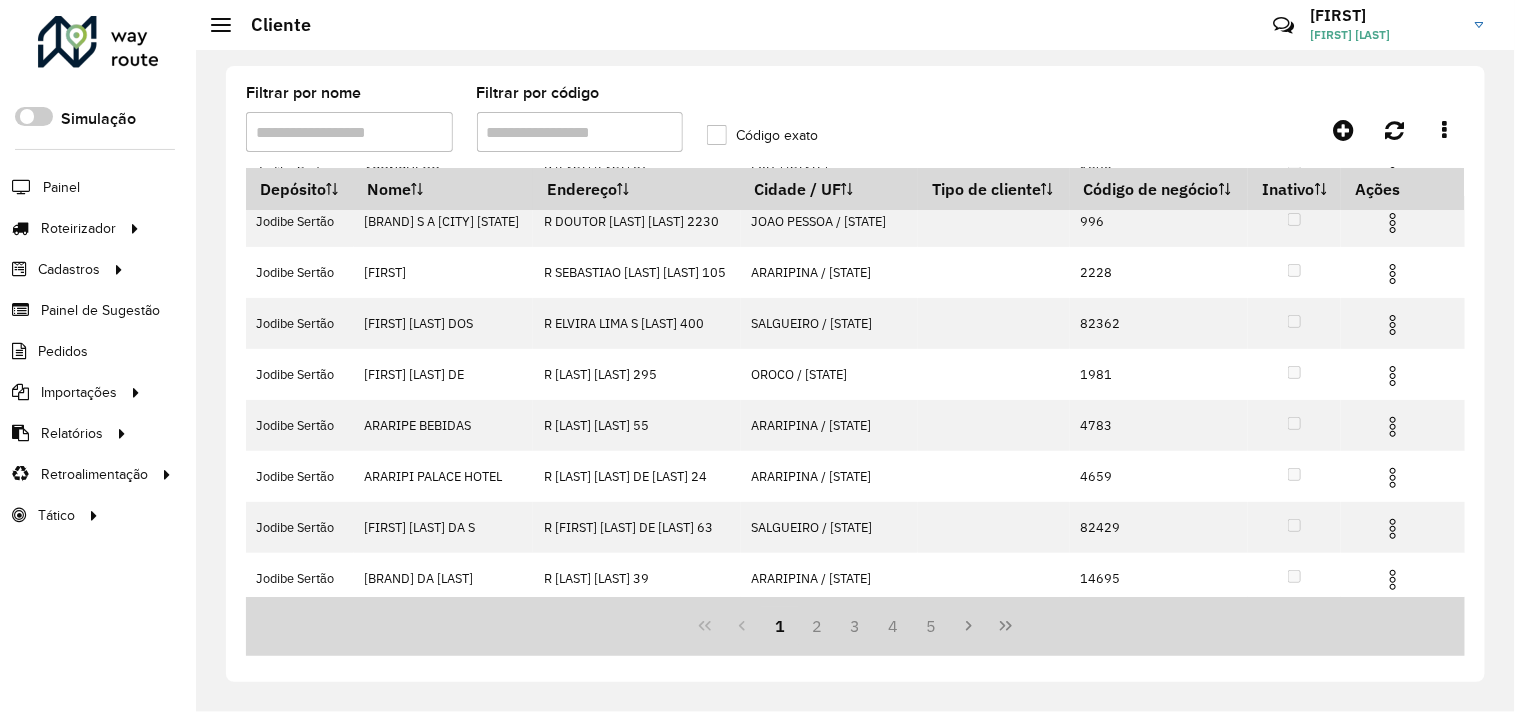 click on "Código exato" 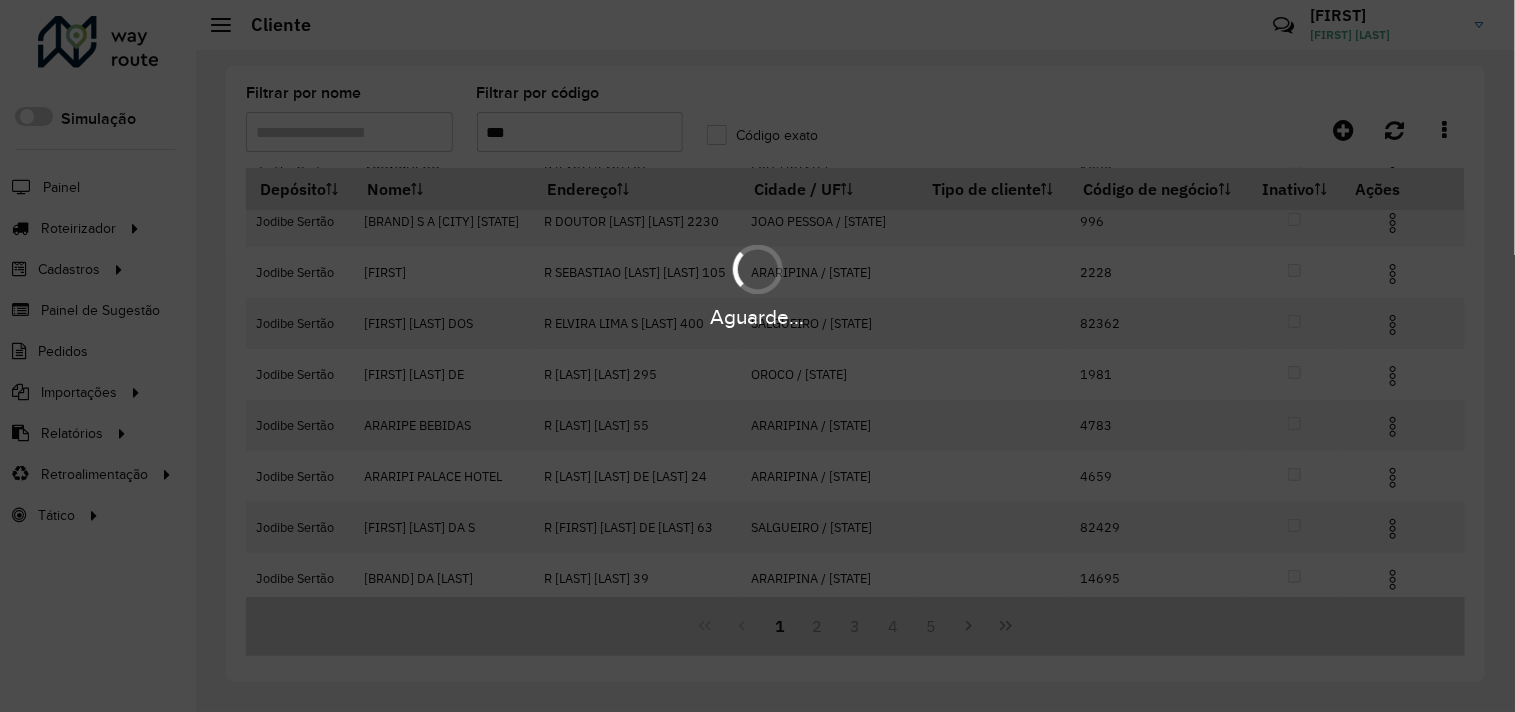 scroll, scrollTop: 0, scrollLeft: 0, axis: both 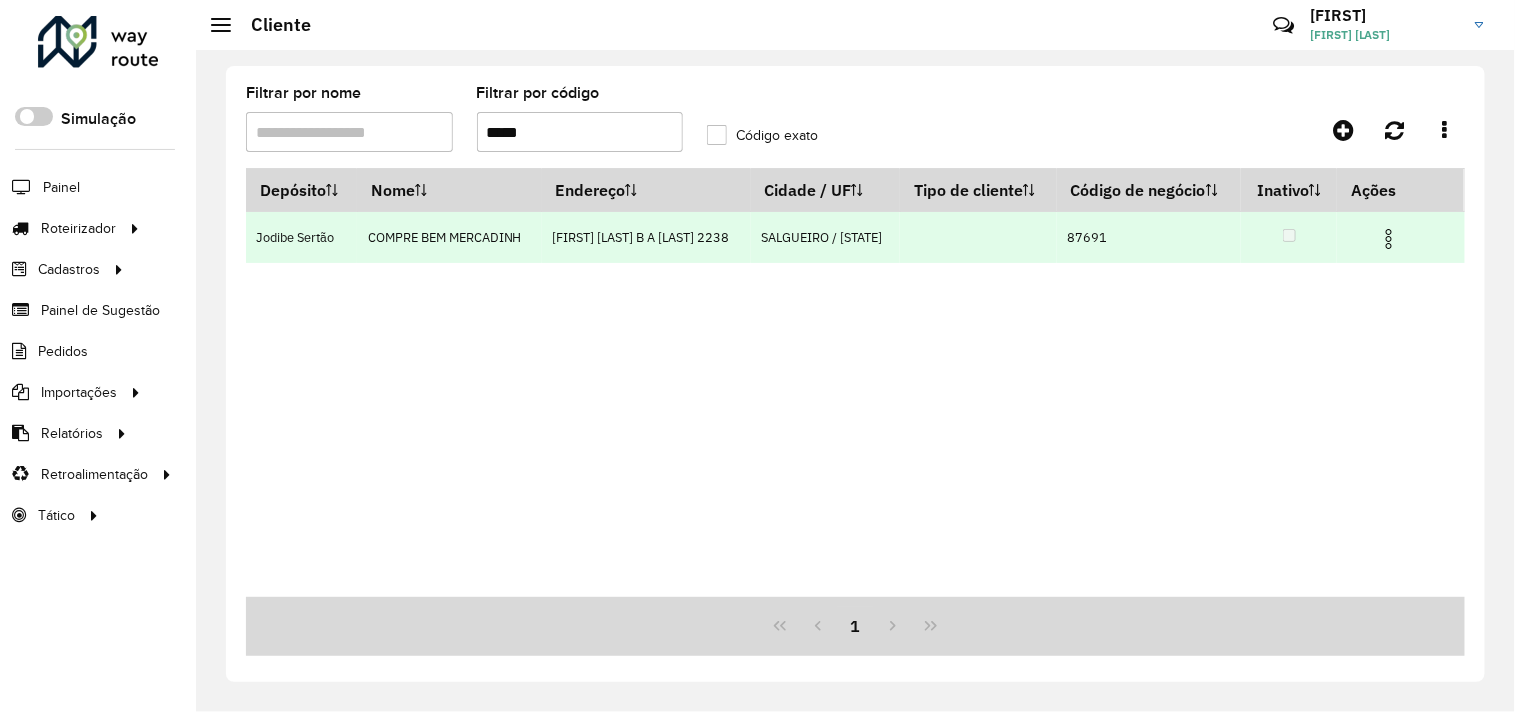 type on "*****" 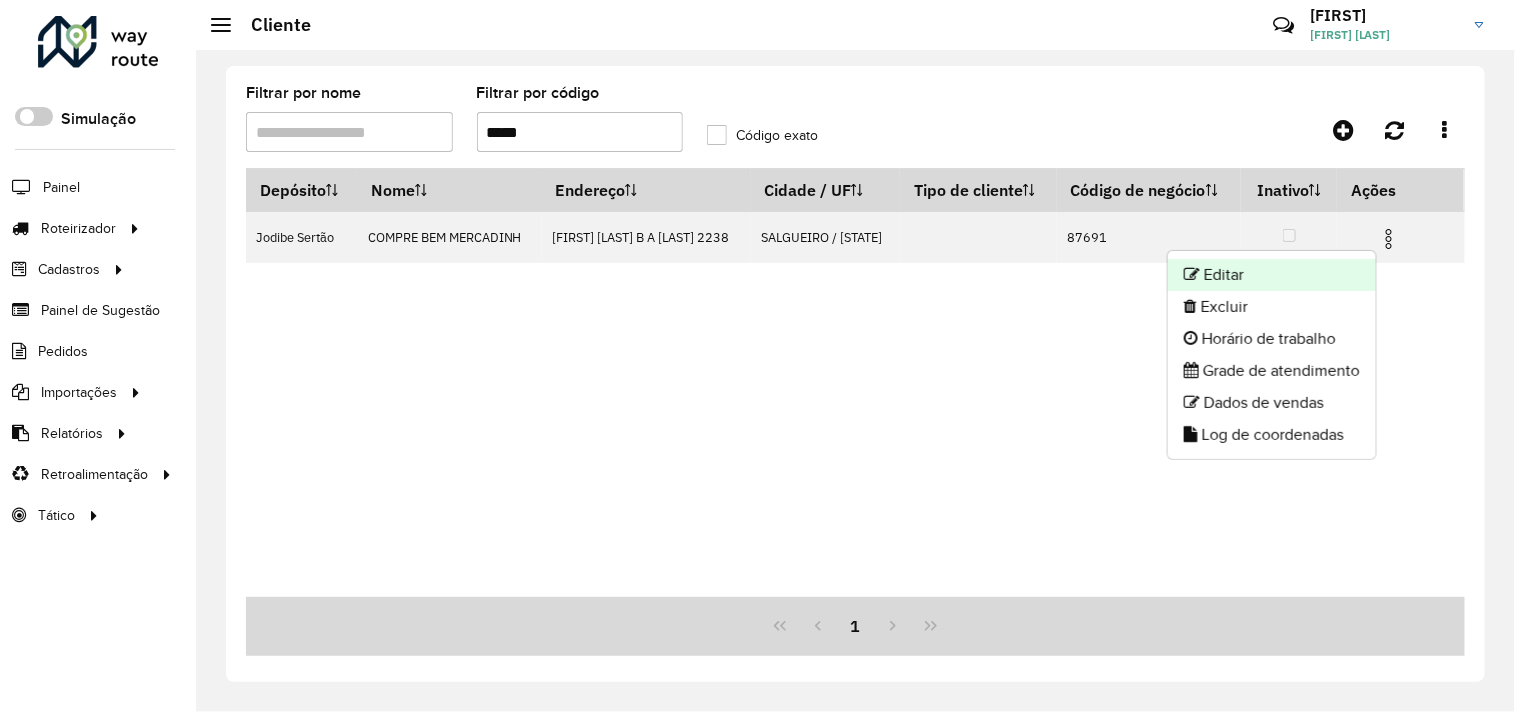click on "Editar" 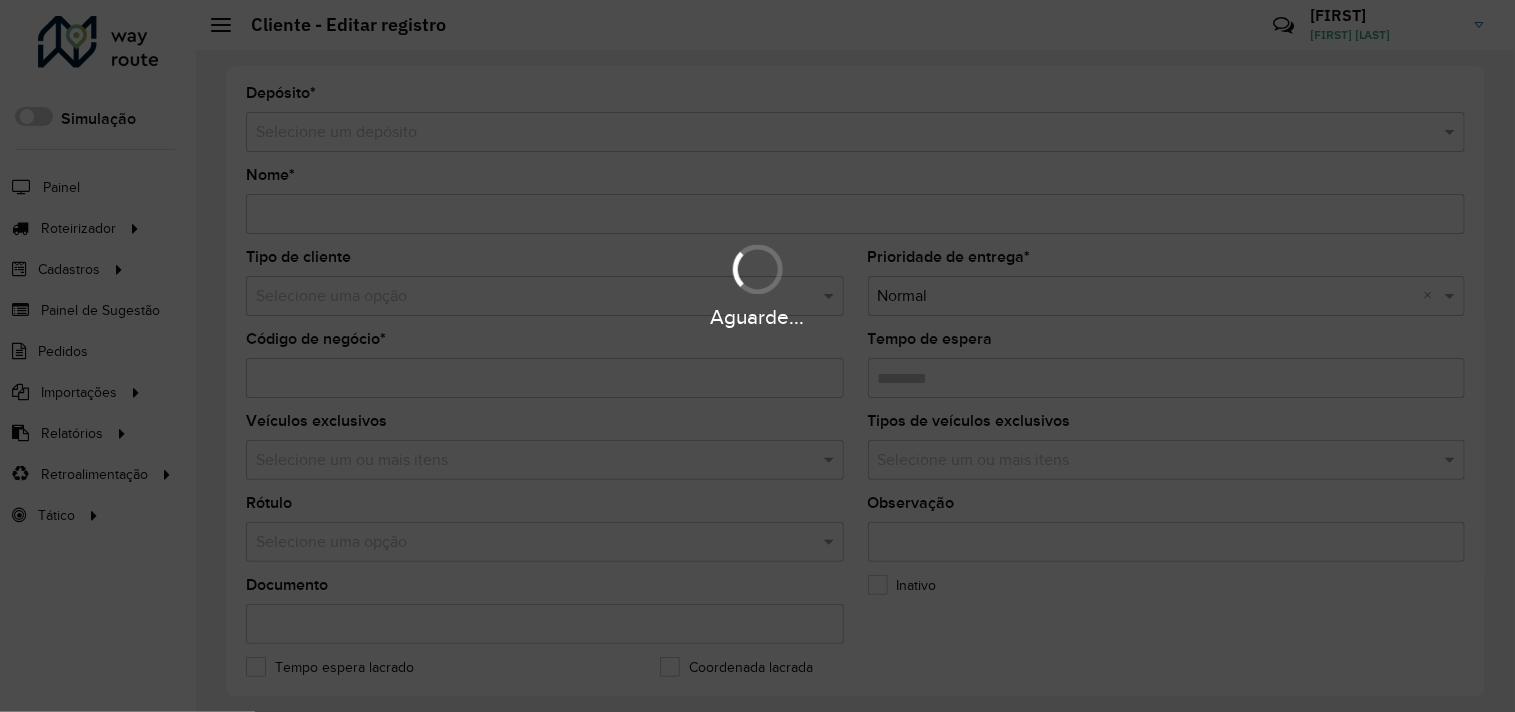 type on "**********" 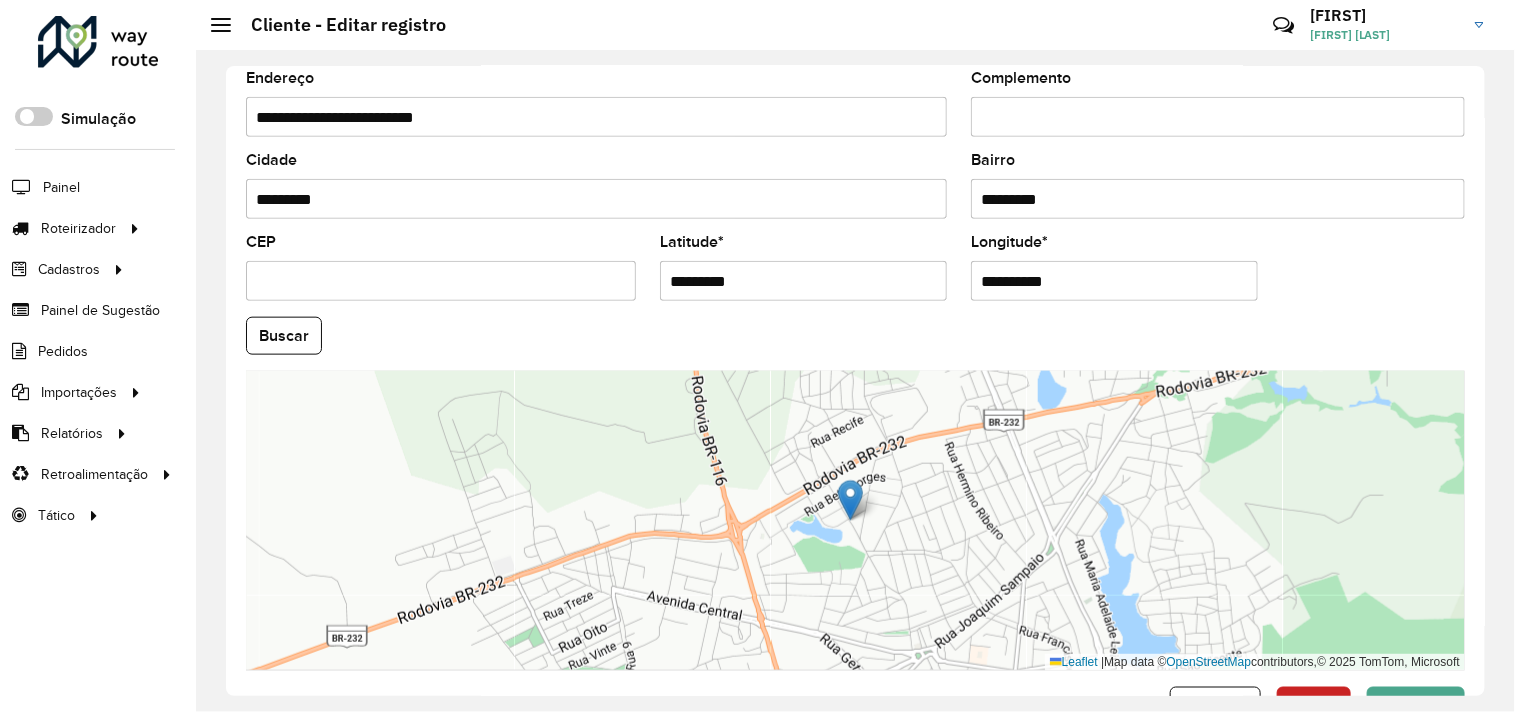 scroll, scrollTop: 780, scrollLeft: 0, axis: vertical 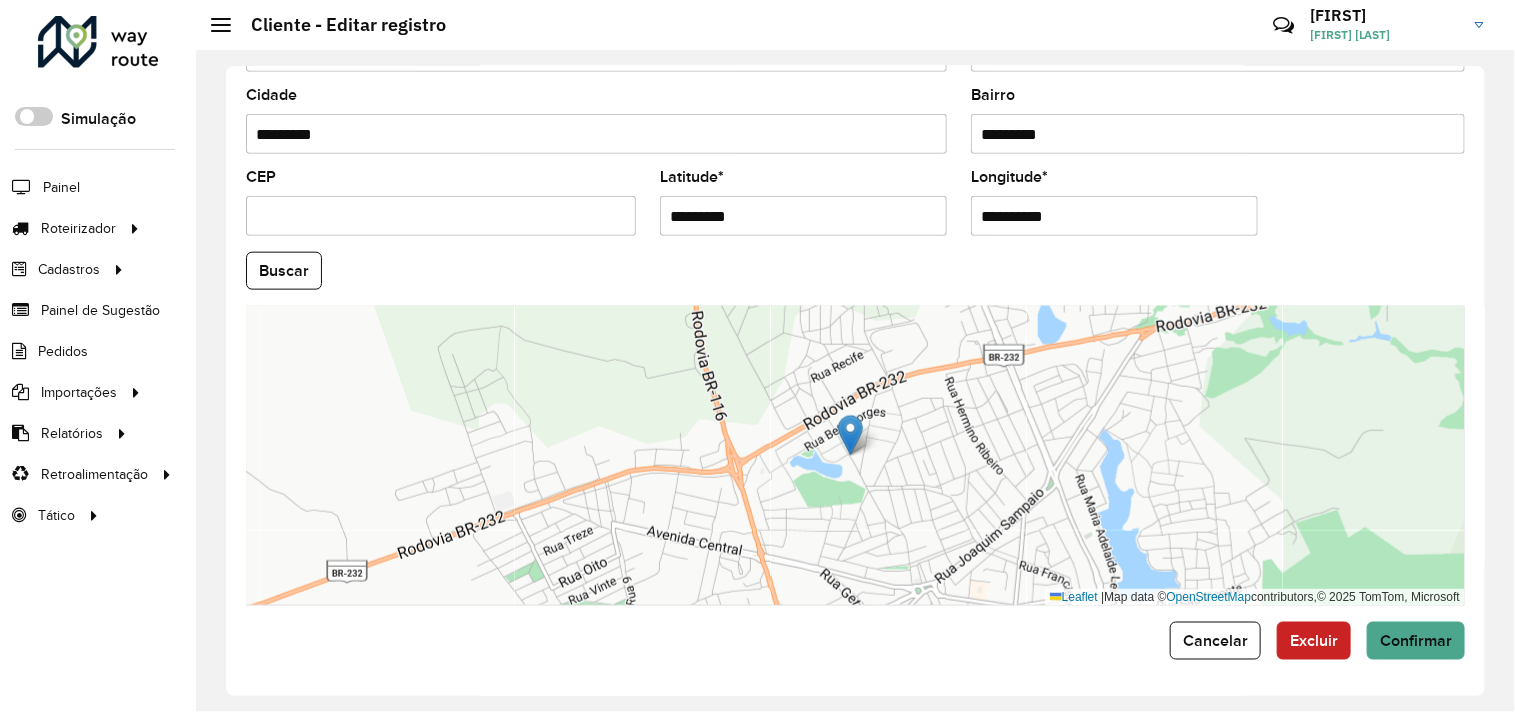 drag, startPoint x: 777, startPoint y: 212, endPoint x: 663, endPoint y: 178, distance: 118.96218 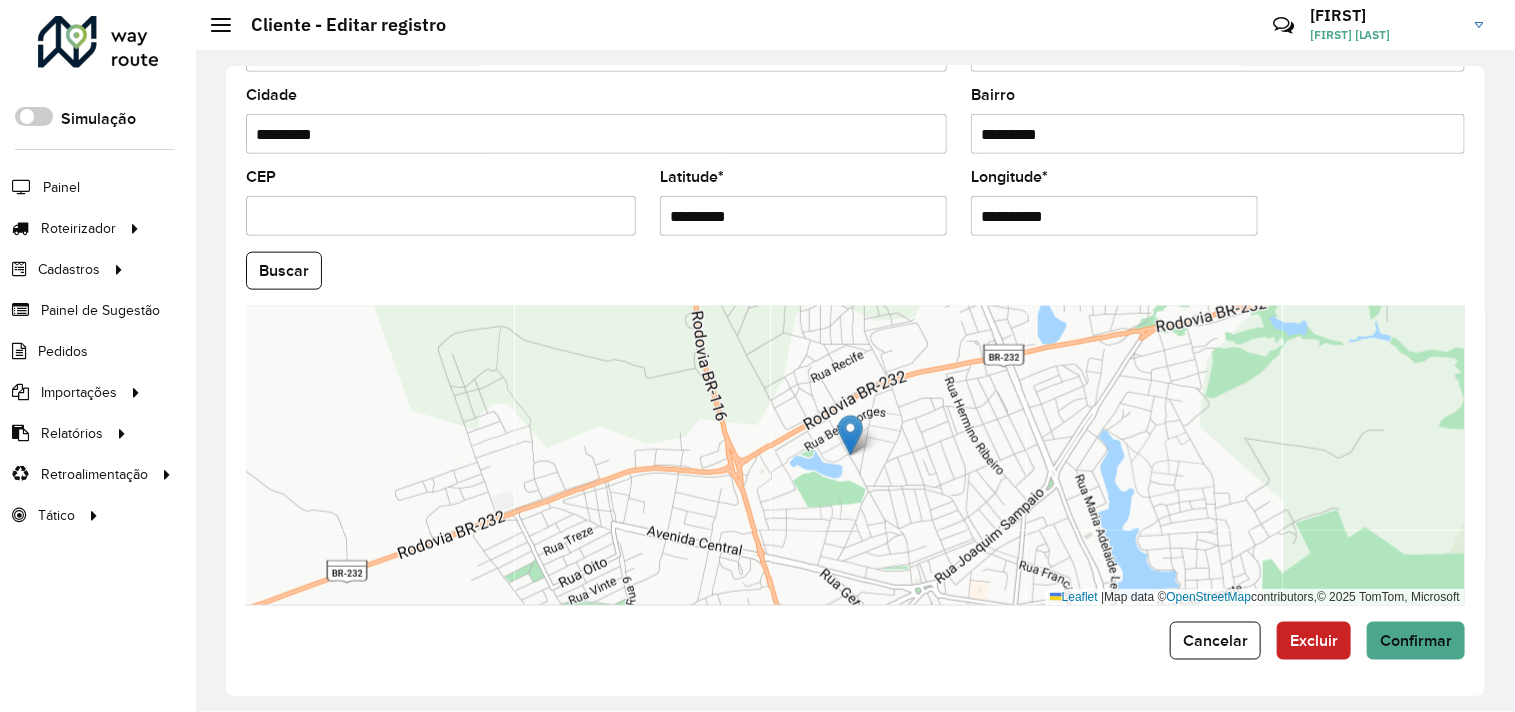 drag, startPoint x: 1036, startPoint y: 213, endPoint x: 963, endPoint y: 203, distance: 73.68175 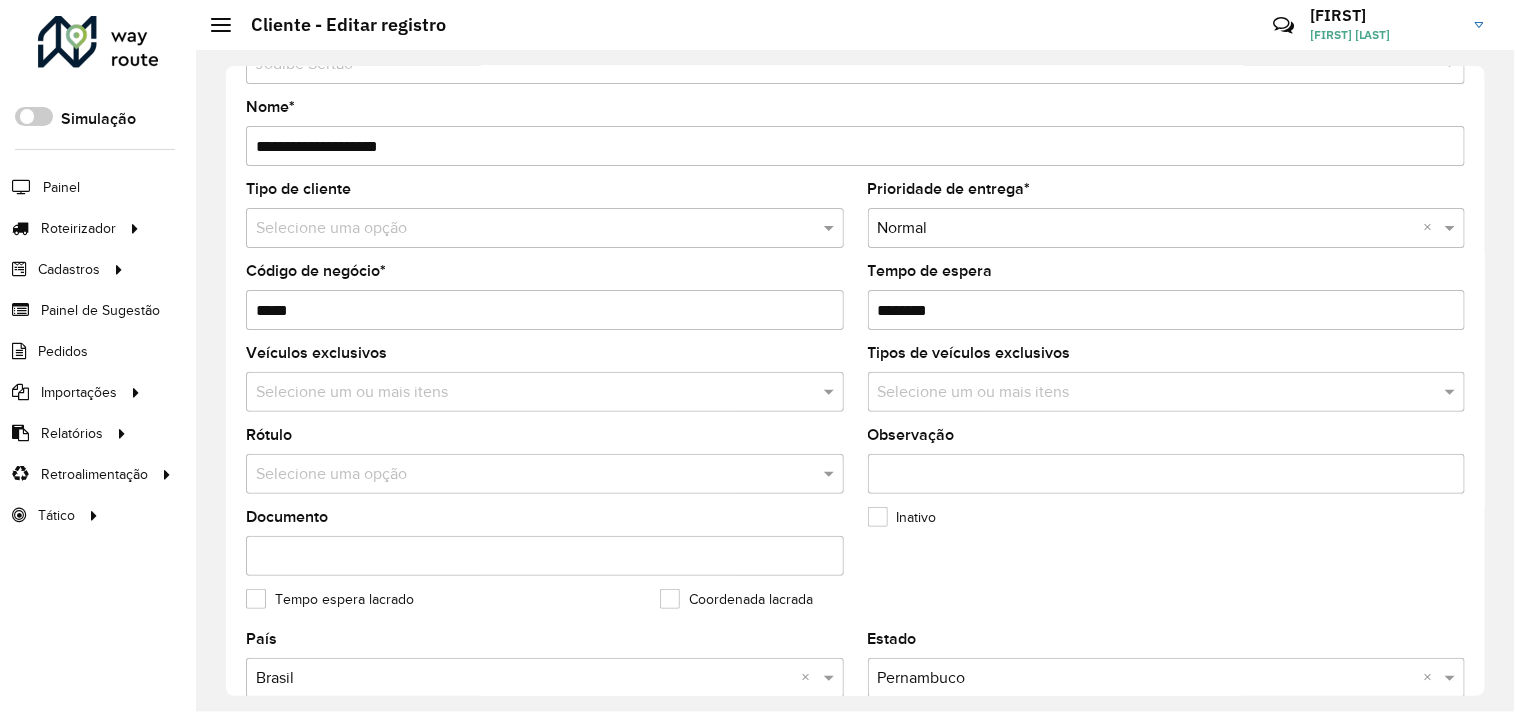 scroll, scrollTop: 0, scrollLeft: 0, axis: both 